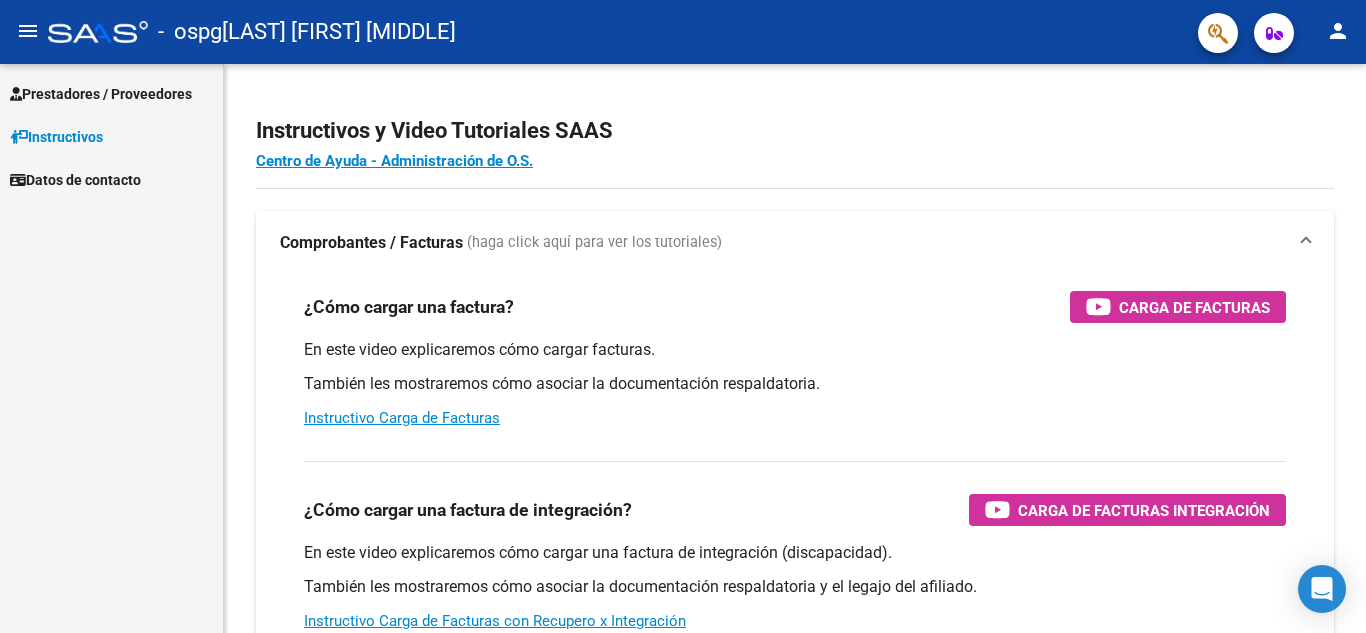 scroll, scrollTop: 0, scrollLeft: 0, axis: both 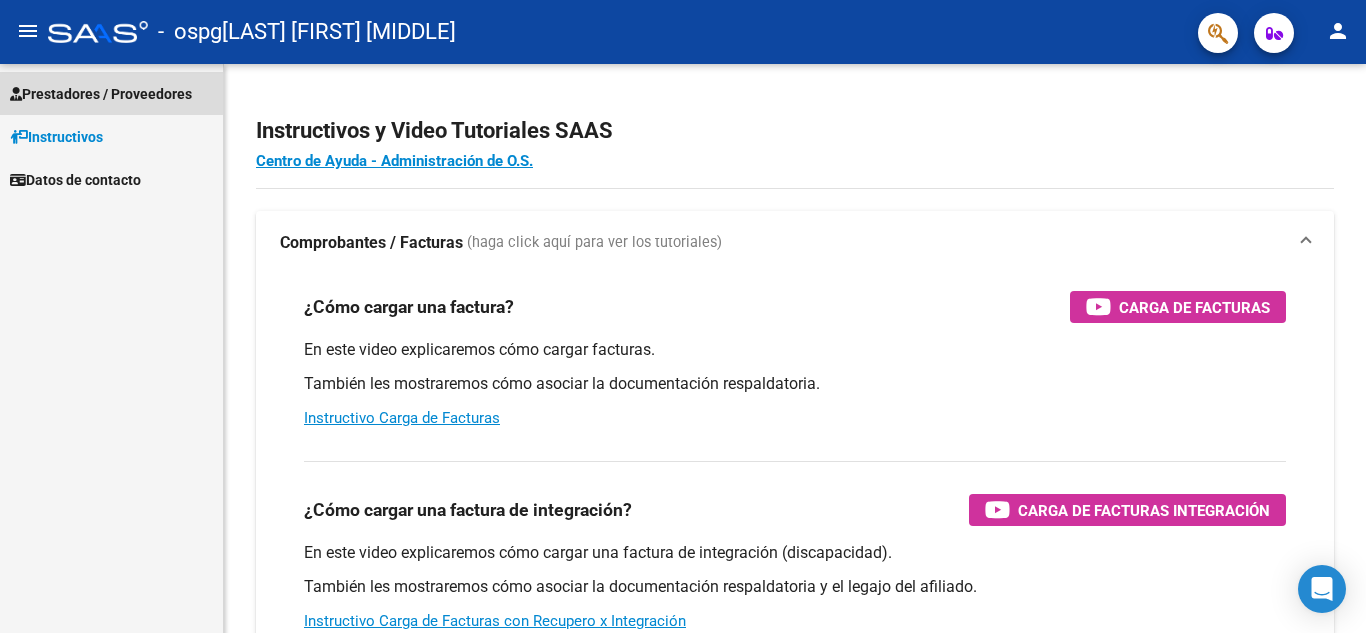 click on "Prestadores / Proveedores" at bounding box center (101, 94) 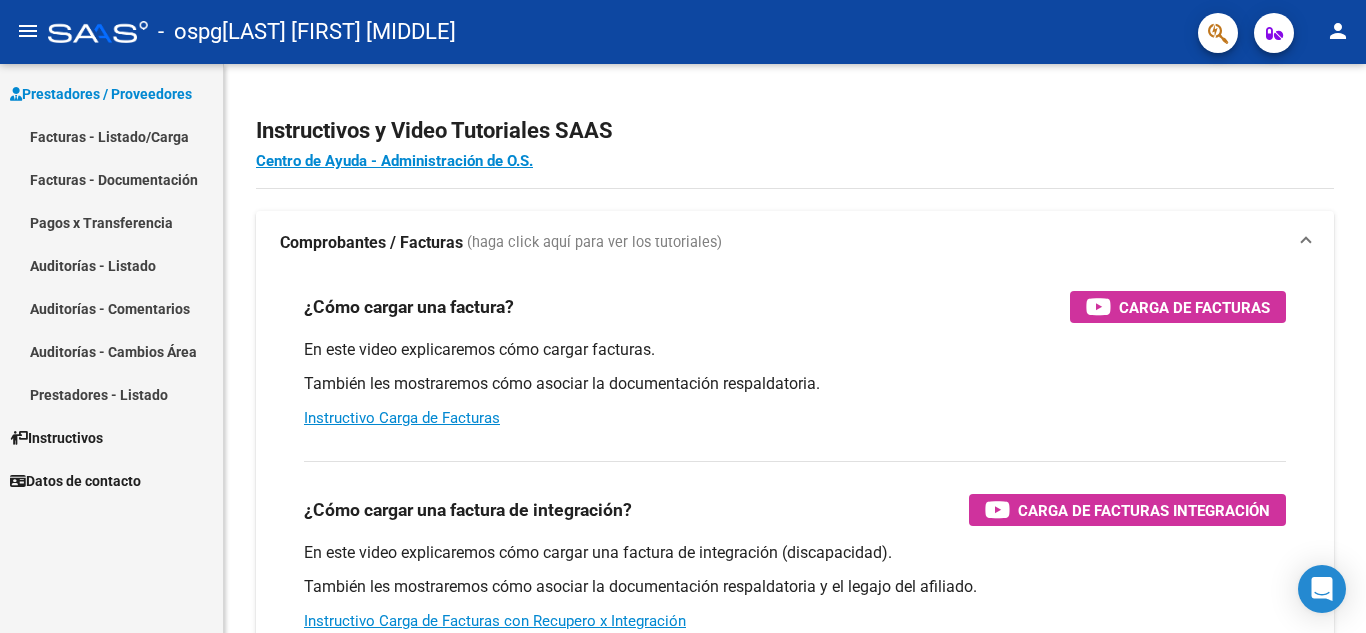 click on "Facturas - Listado/Carga" at bounding box center (111, 136) 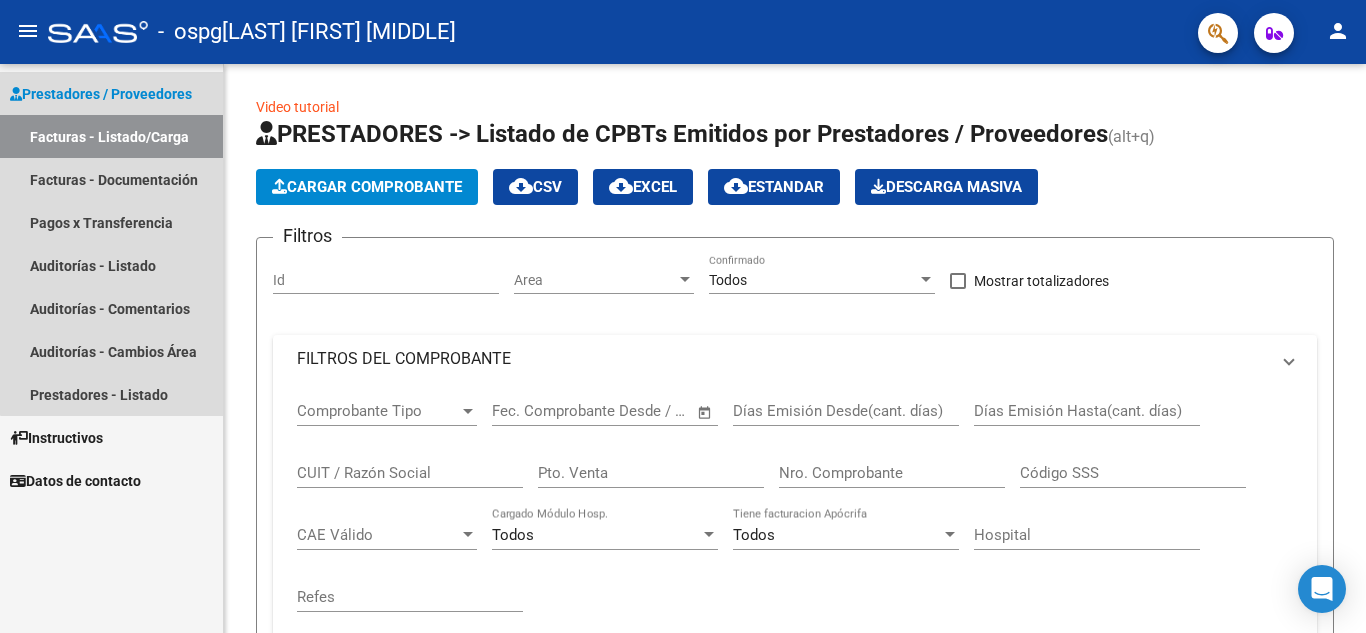 click on "Facturas - Listado/Carga" at bounding box center (111, 136) 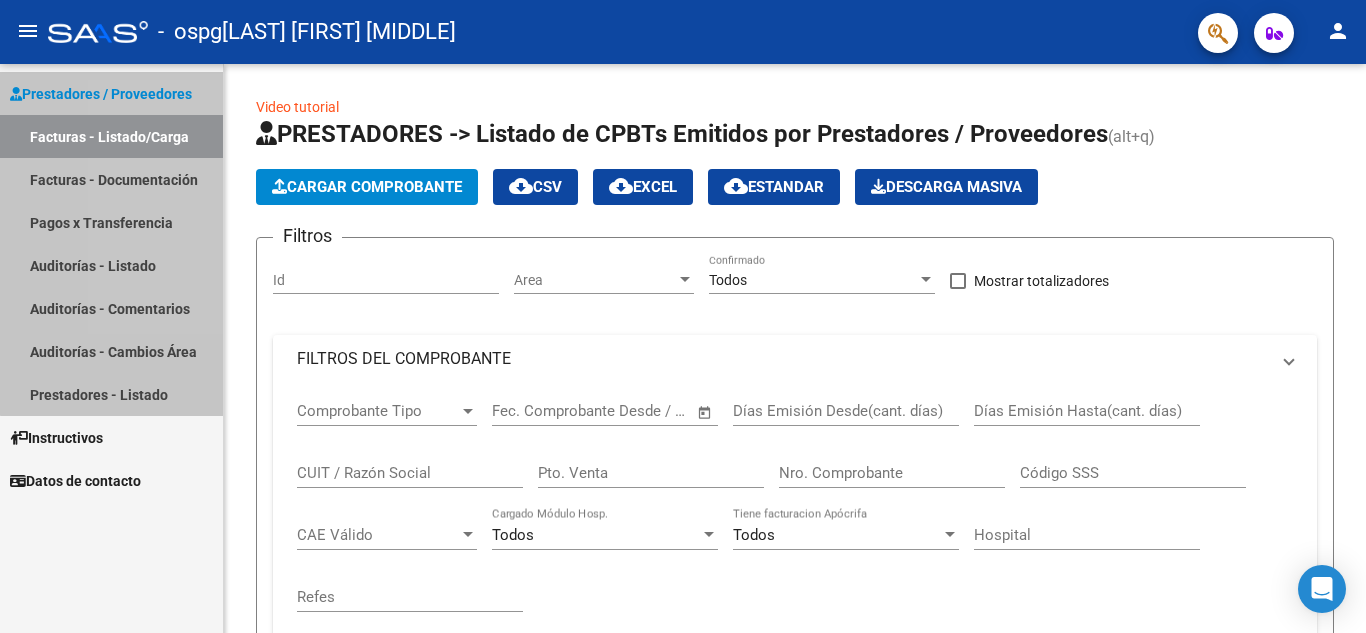 click on "Facturas - Listado/Carga" at bounding box center (111, 136) 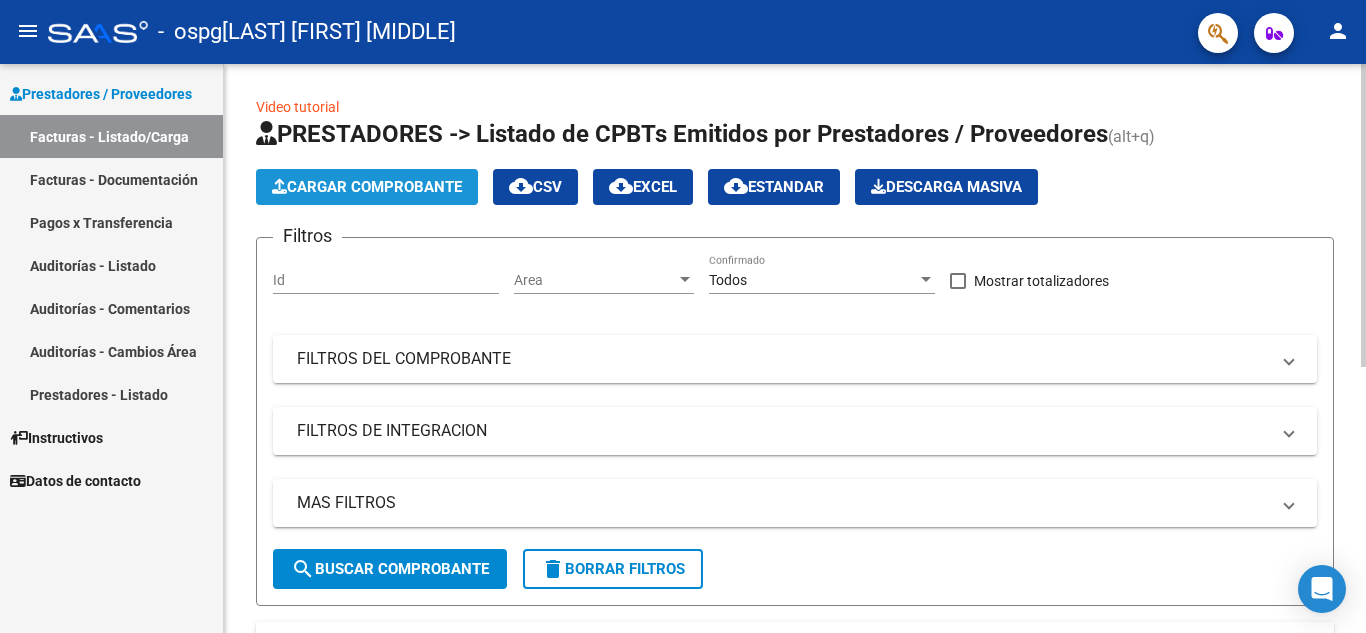 click on "Cargar Comprobante" 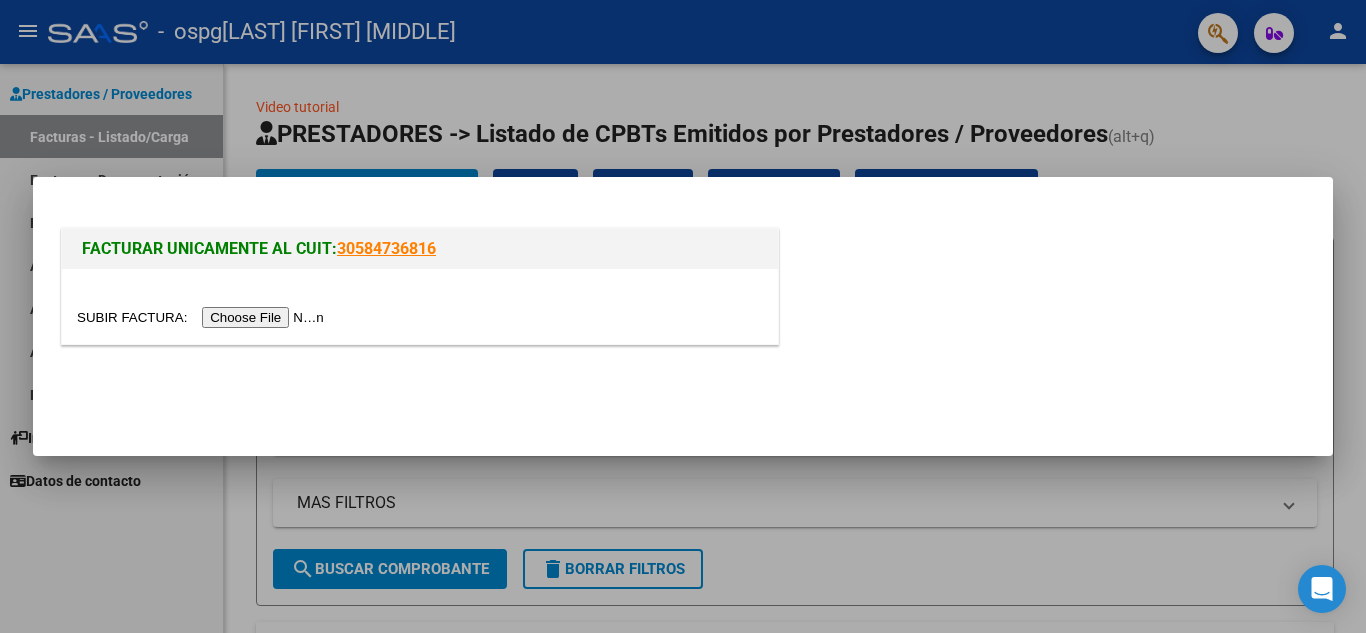 click at bounding box center [203, 317] 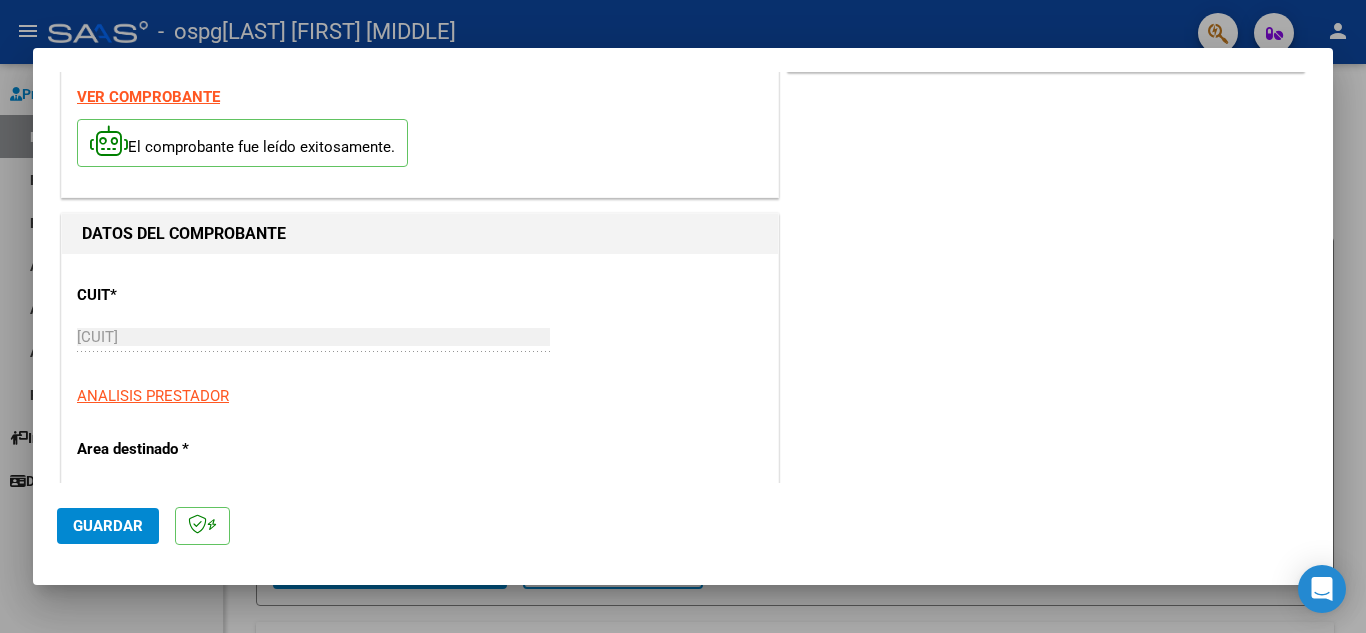 scroll, scrollTop: 169, scrollLeft: 0, axis: vertical 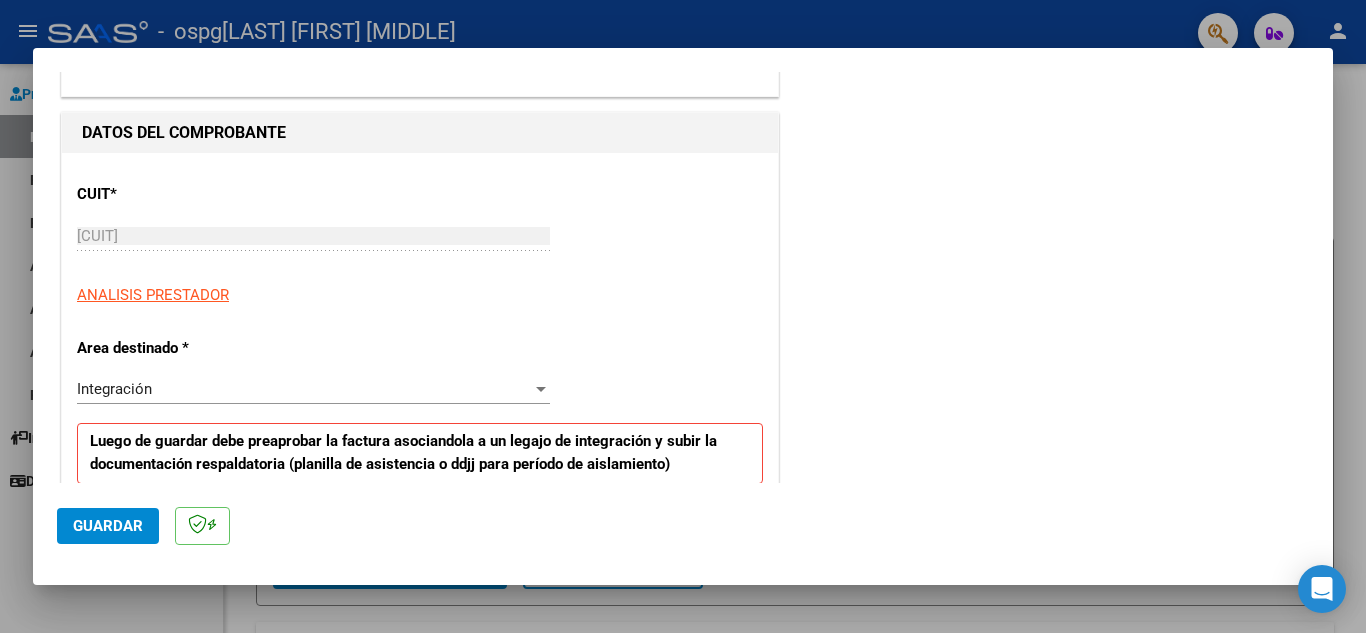 click on "Luego de guardar debe preaprobar la factura asociandola a un legajo de integración y subir la documentación respaldatoria (planilla de asistencia o ddjj para período de aislamiento)" at bounding box center [420, 453] 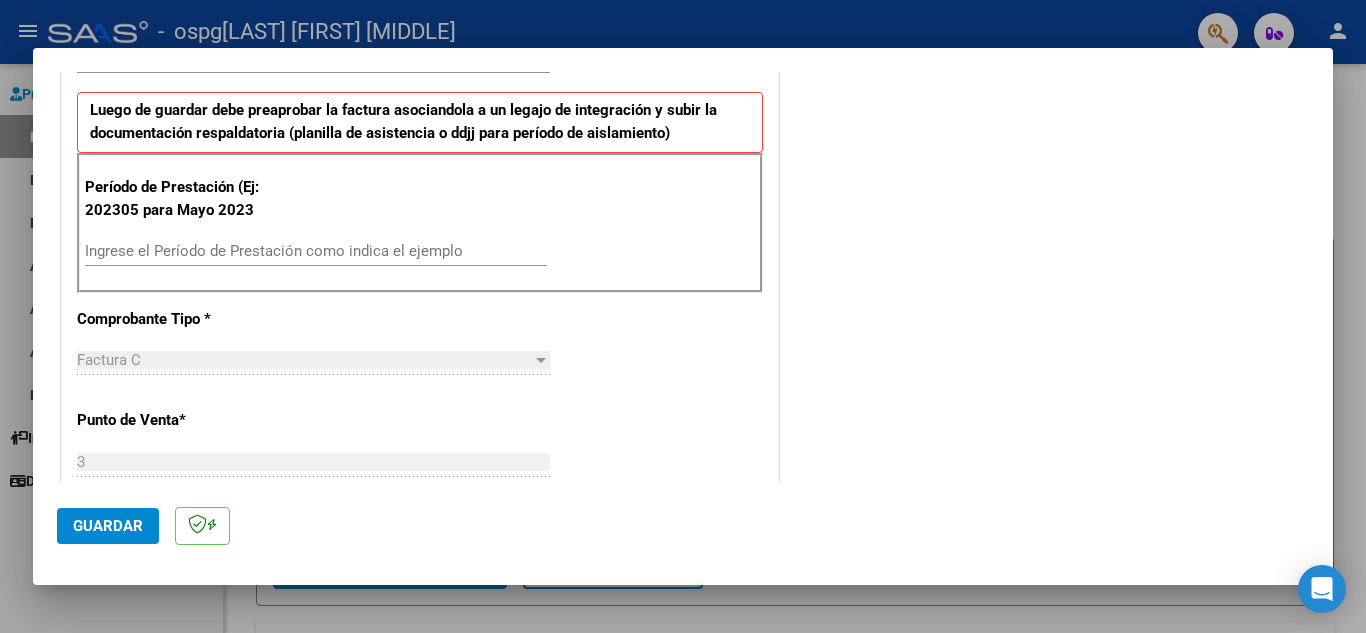 click on "Ingrese el Período de Prestación como indica el ejemplo" at bounding box center [316, 251] 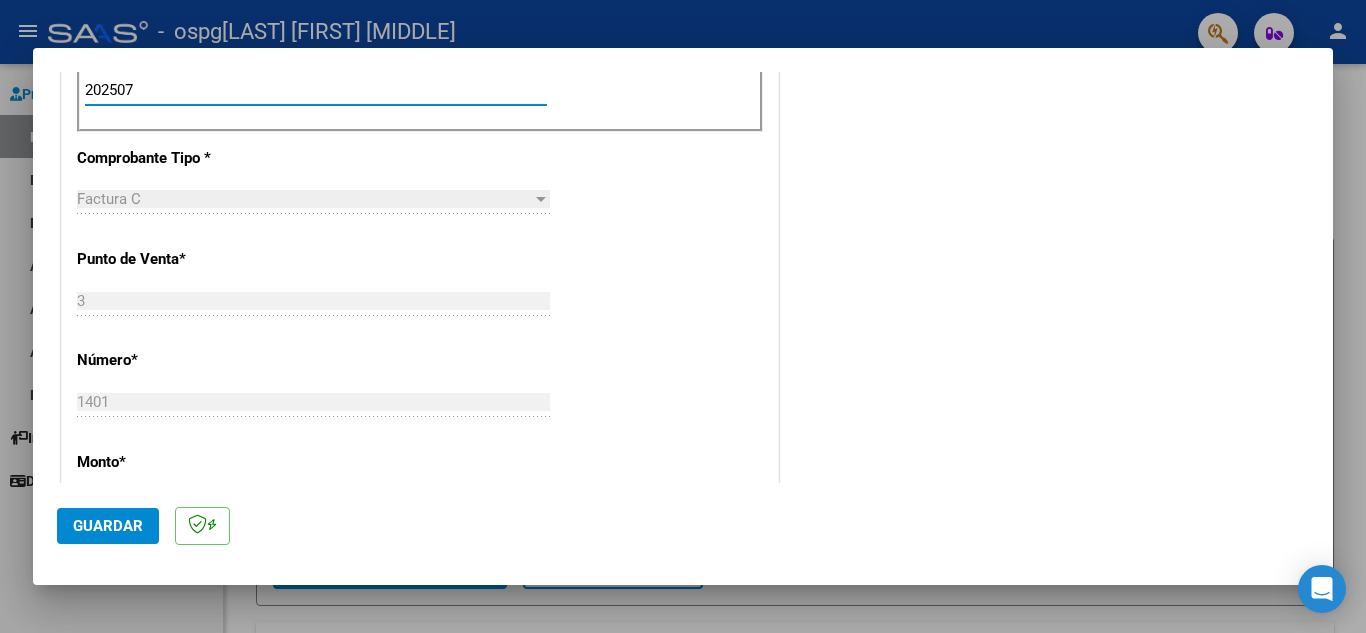 scroll, scrollTop: 1100, scrollLeft: 0, axis: vertical 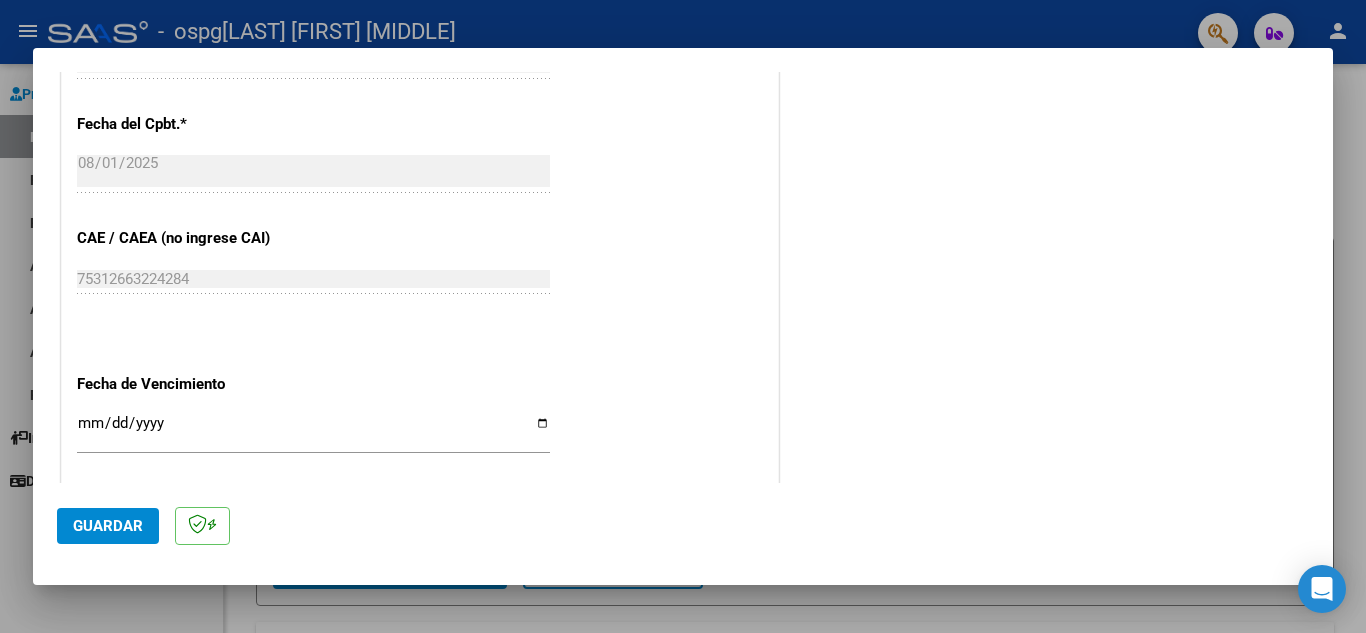 type on "202507" 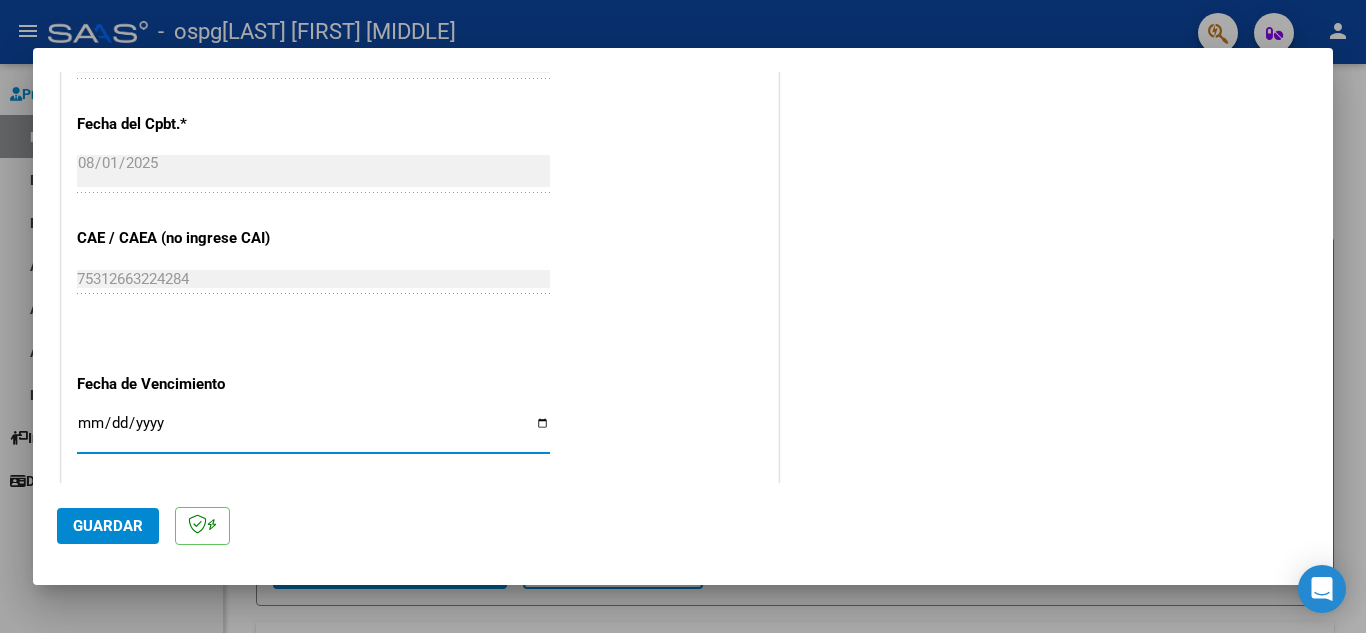 click on "Ingresar la fecha" at bounding box center [313, 431] 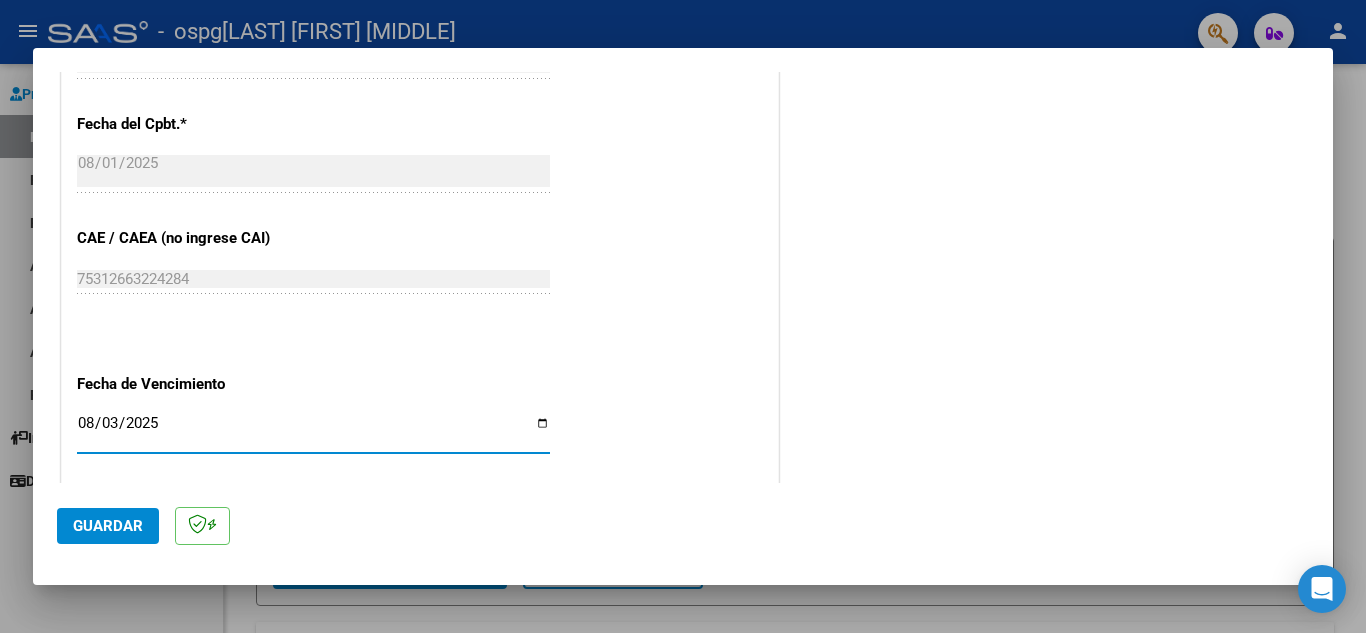 type on "2025-08-03" 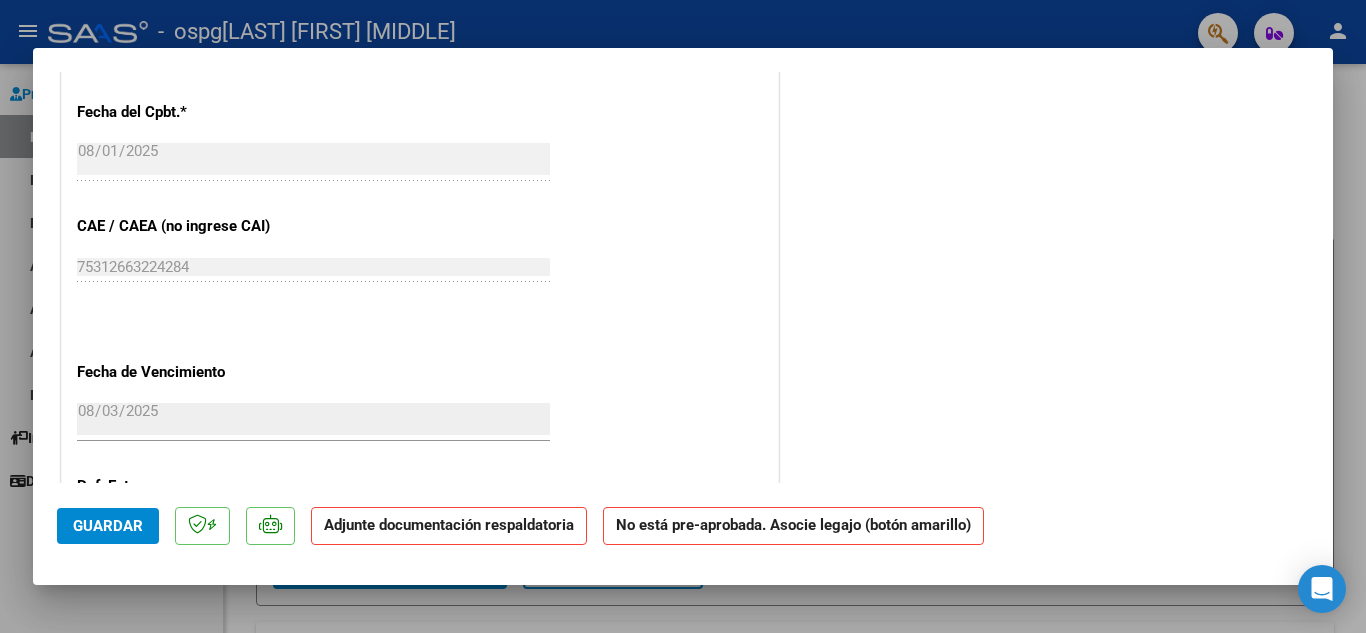 scroll, scrollTop: 1200, scrollLeft: 0, axis: vertical 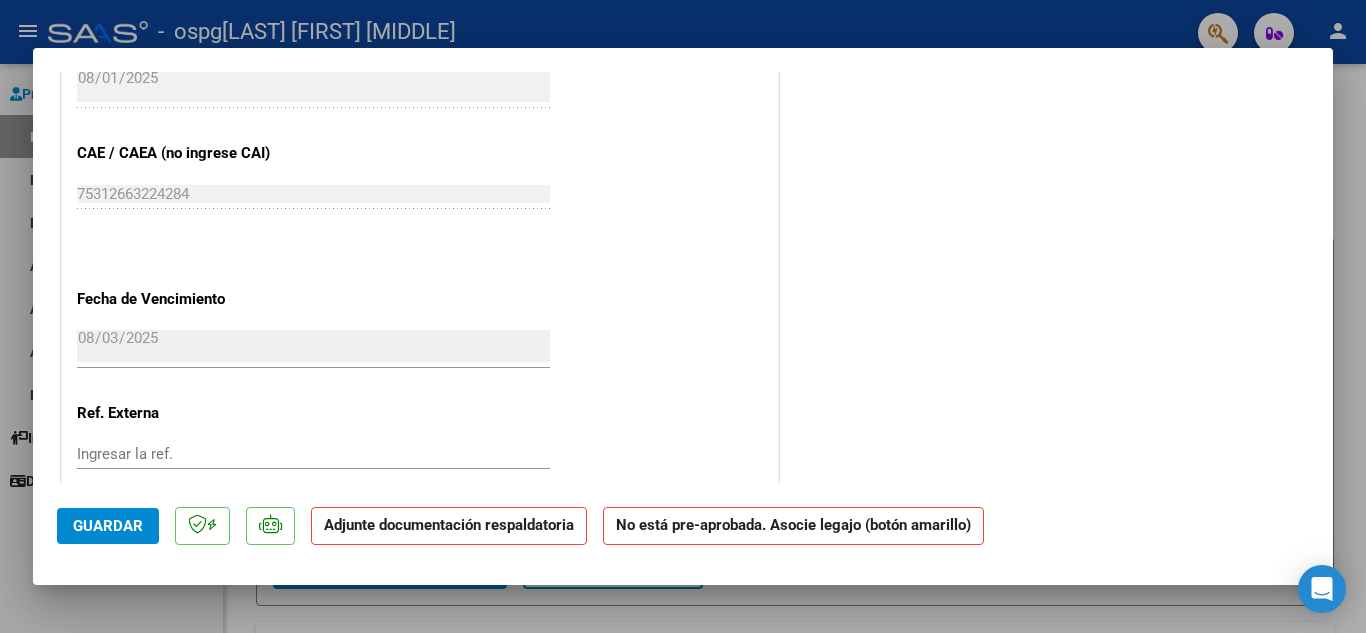 click on "2025-08-03" at bounding box center (313, 346) 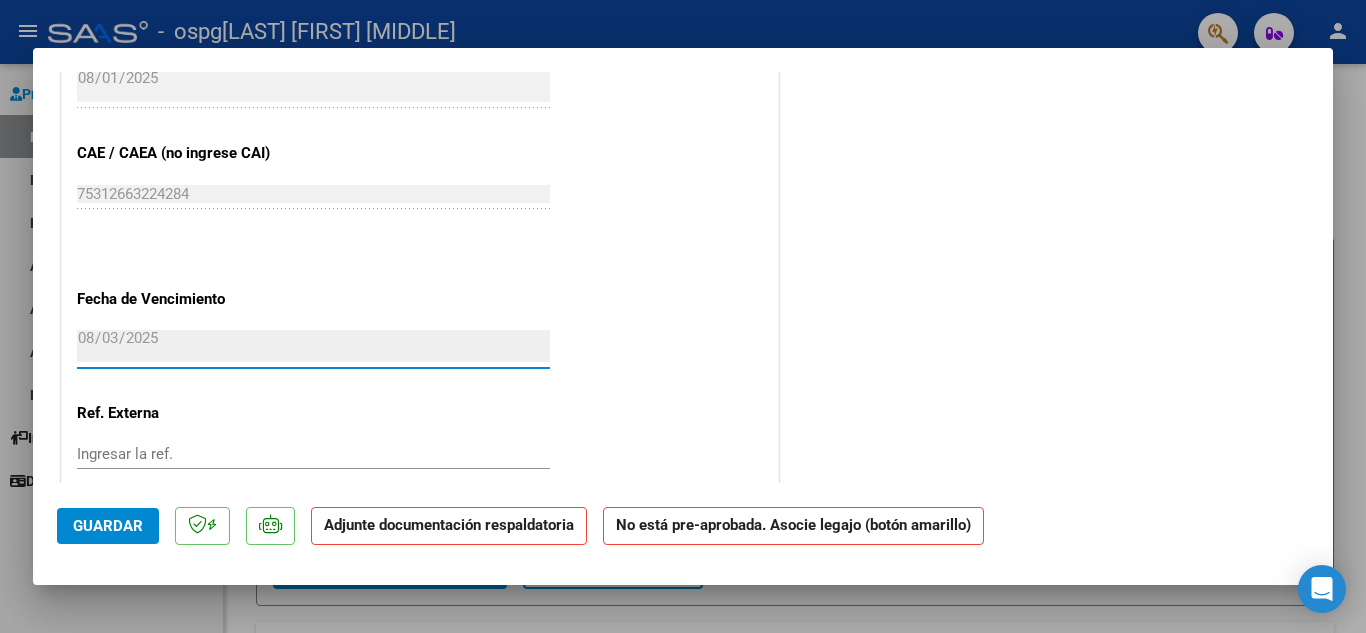 click on "2025-08-03" at bounding box center (313, 346) 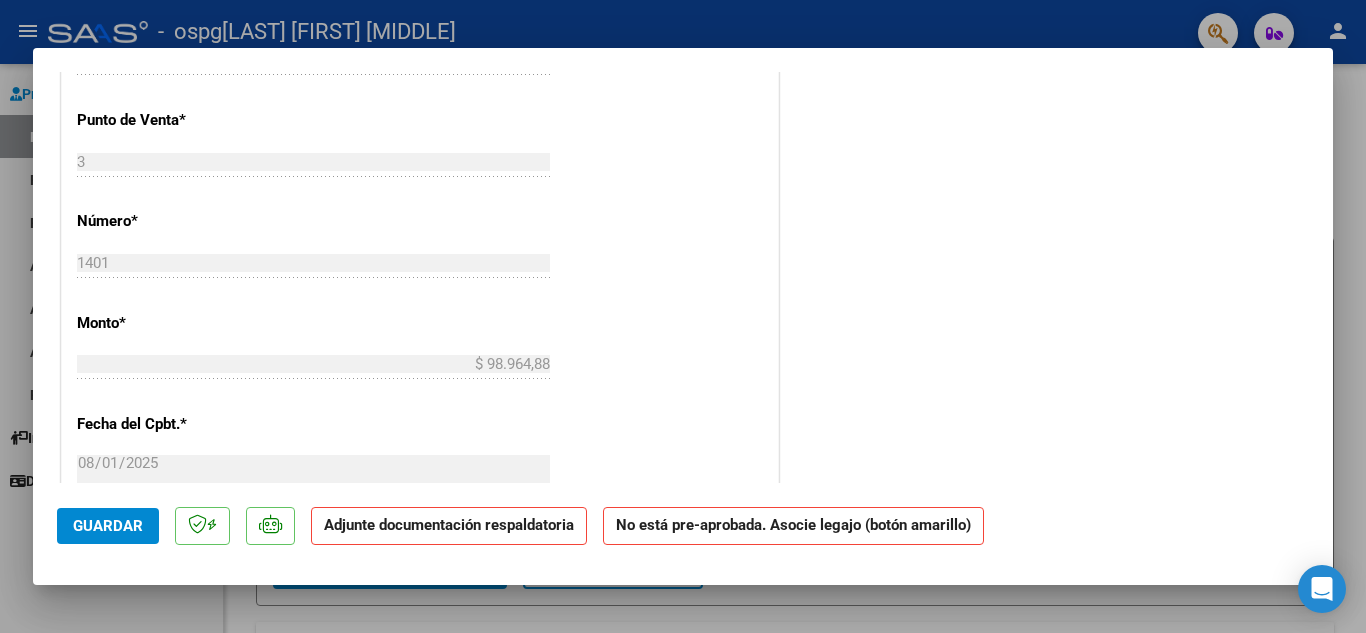 scroll, scrollTop: 900, scrollLeft: 0, axis: vertical 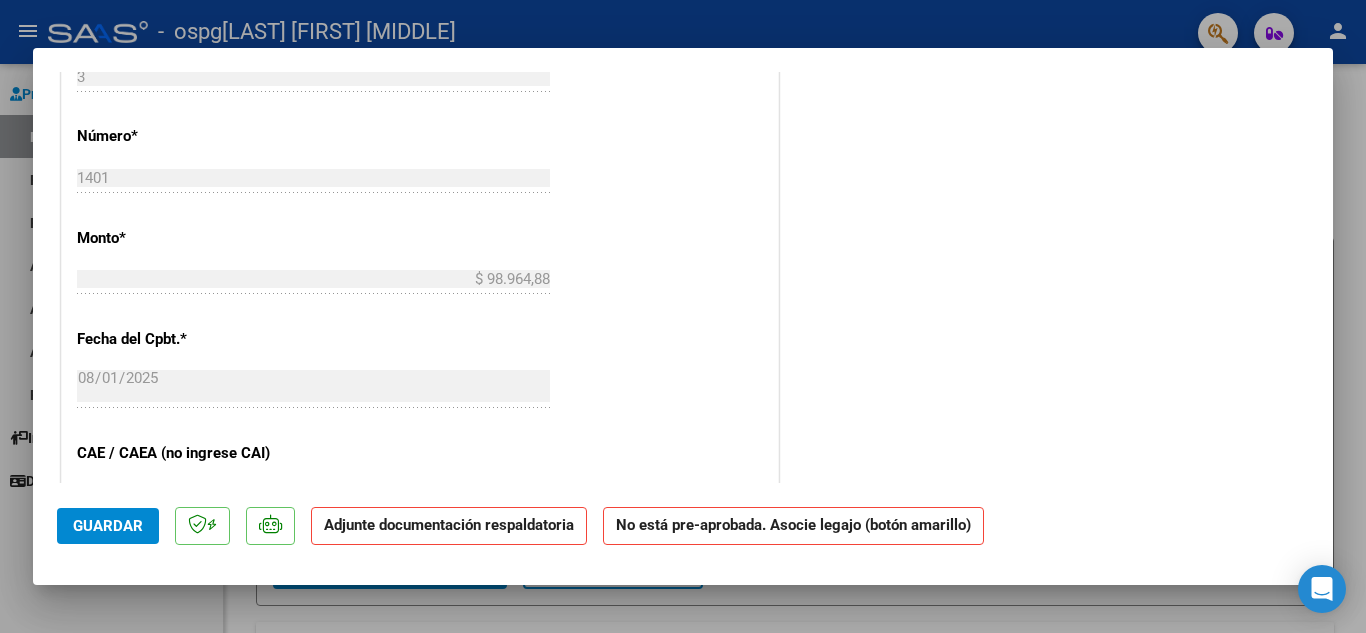 click at bounding box center [683, 316] 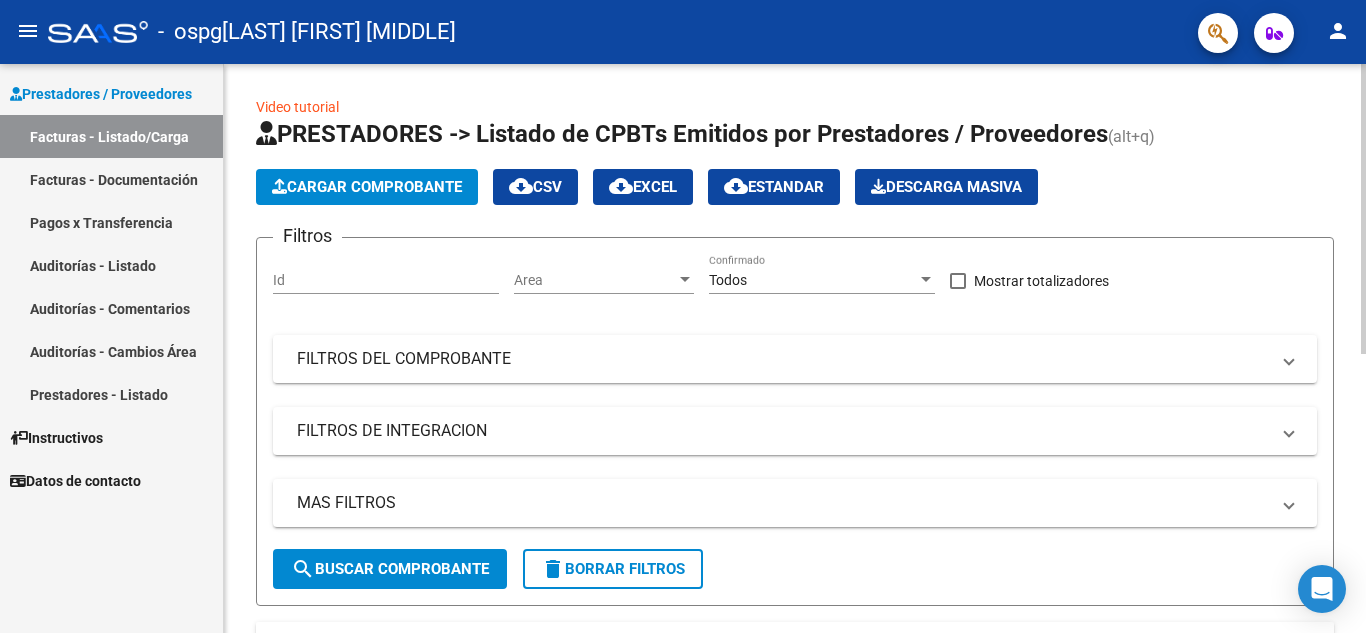 click on "Cargar Comprobante" 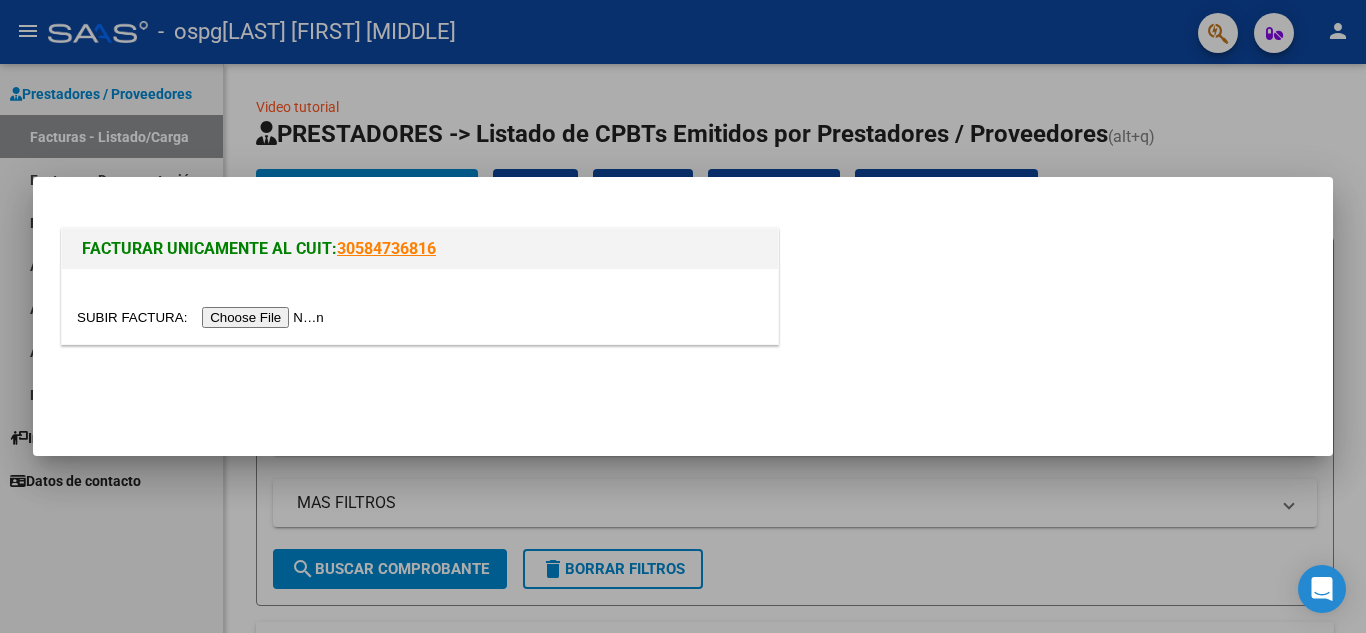 click at bounding box center (203, 317) 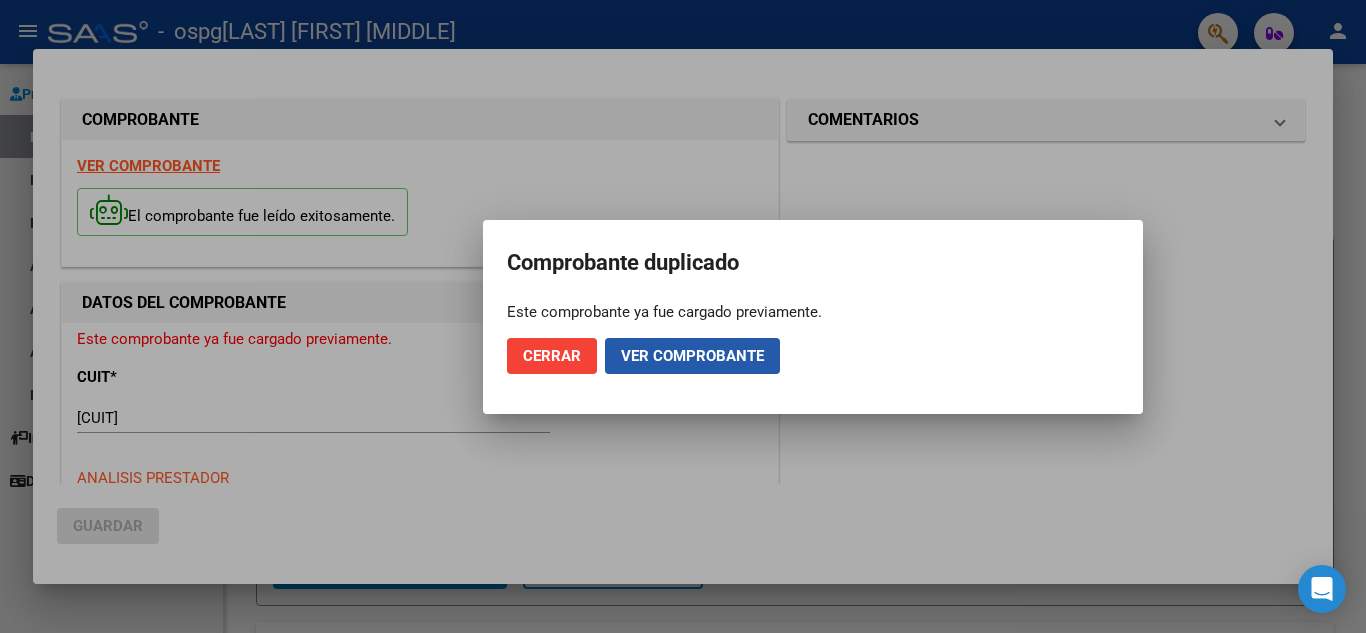 click on "Ver comprobante" 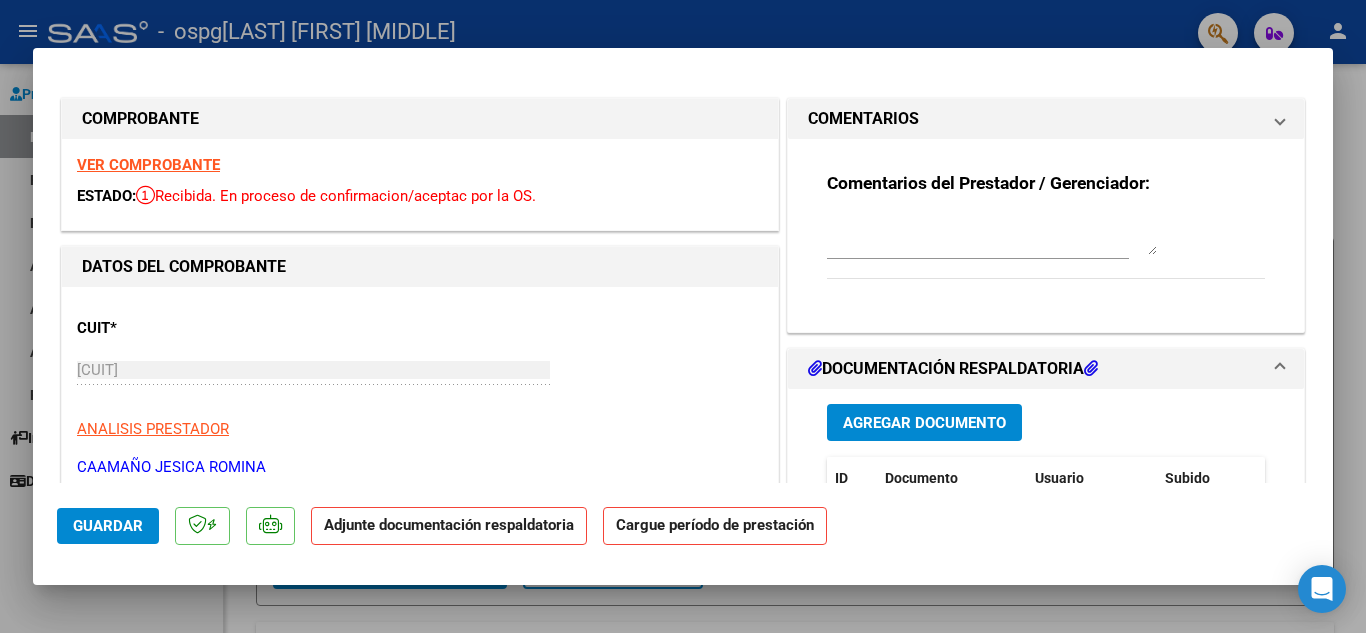 click on "CUIT  *" at bounding box center [180, 328] 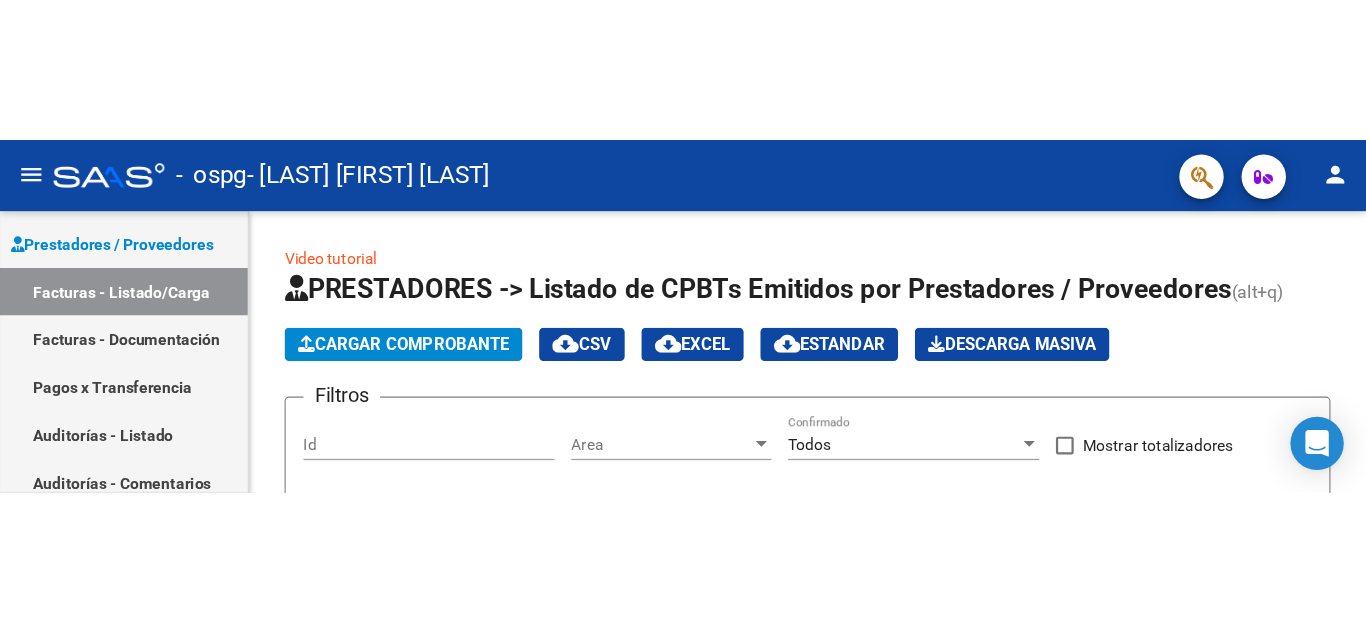 scroll, scrollTop: 0, scrollLeft: 0, axis: both 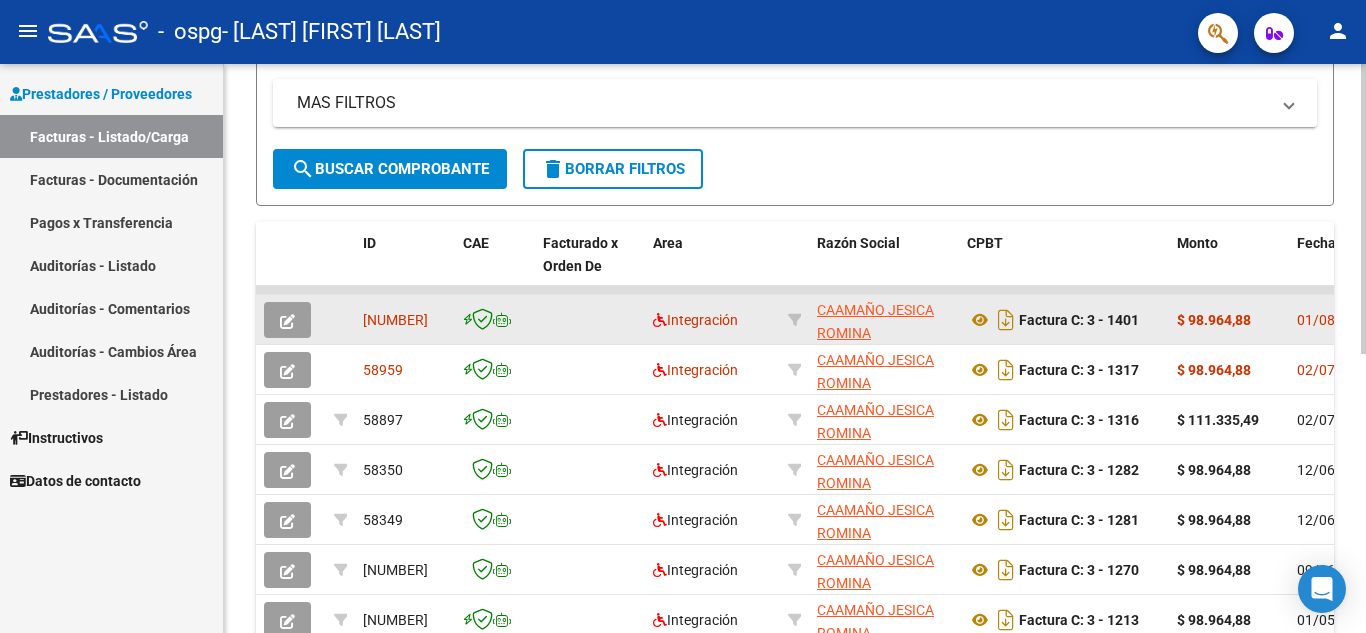 click 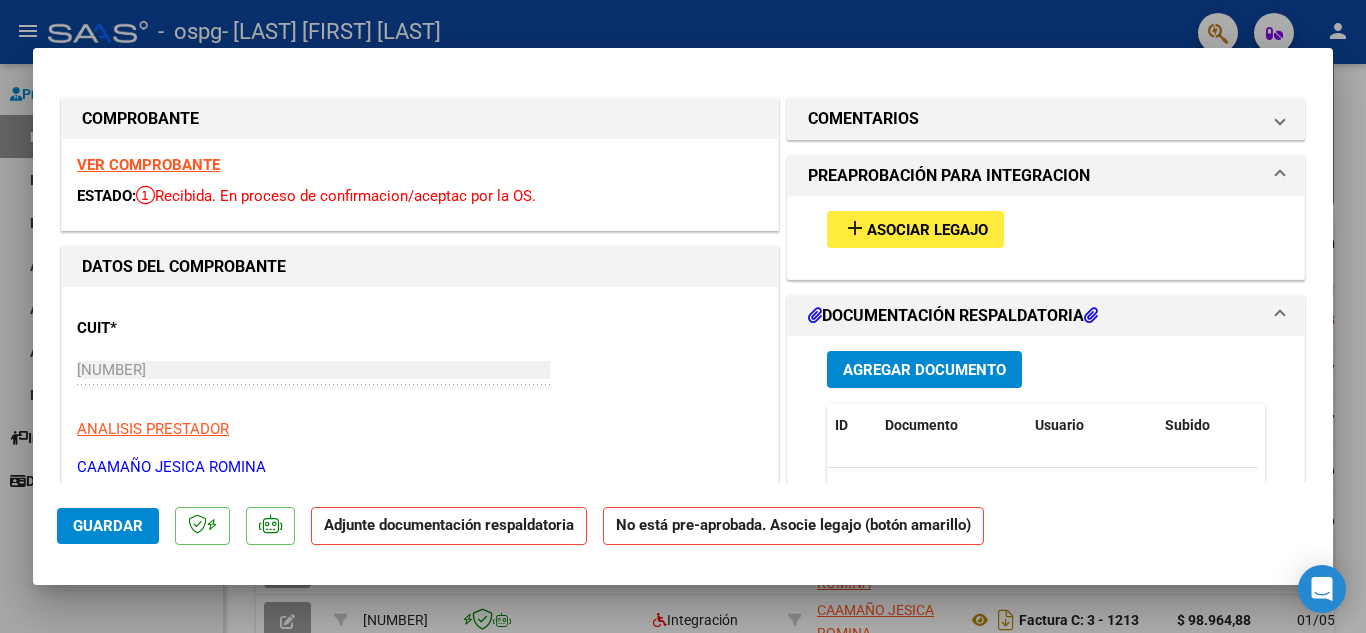 scroll, scrollTop: 55, scrollLeft: 0, axis: vertical 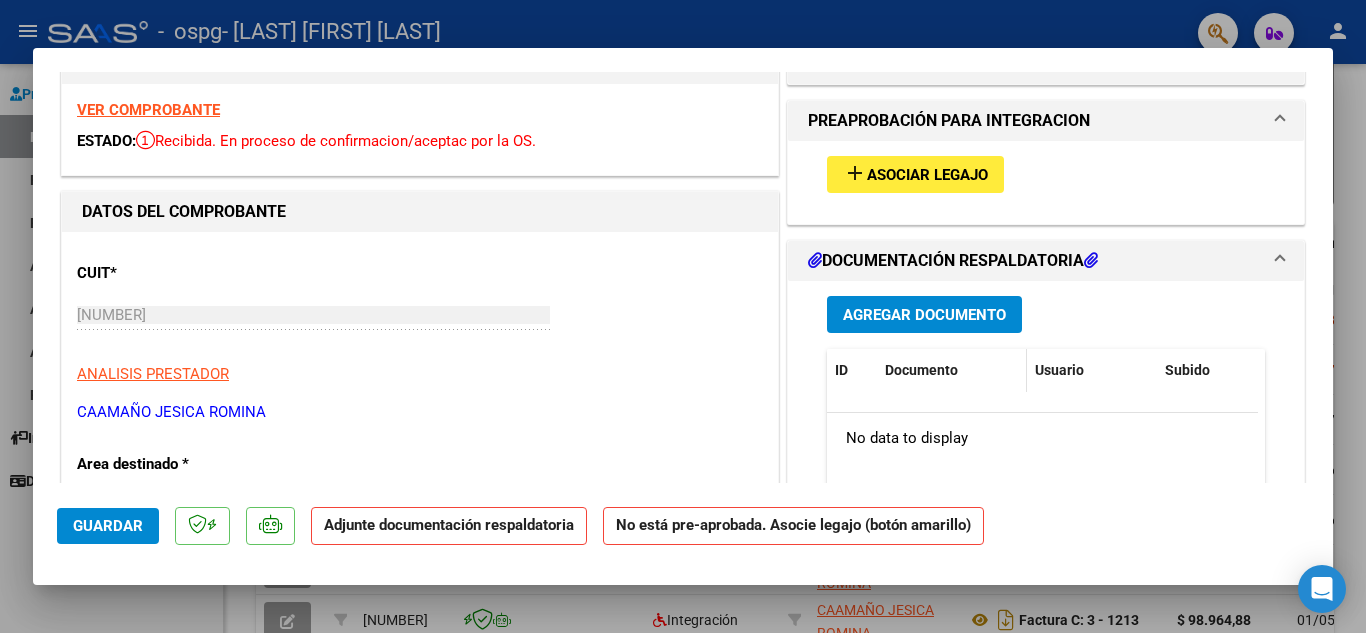 click on "Documento" at bounding box center [952, 370] 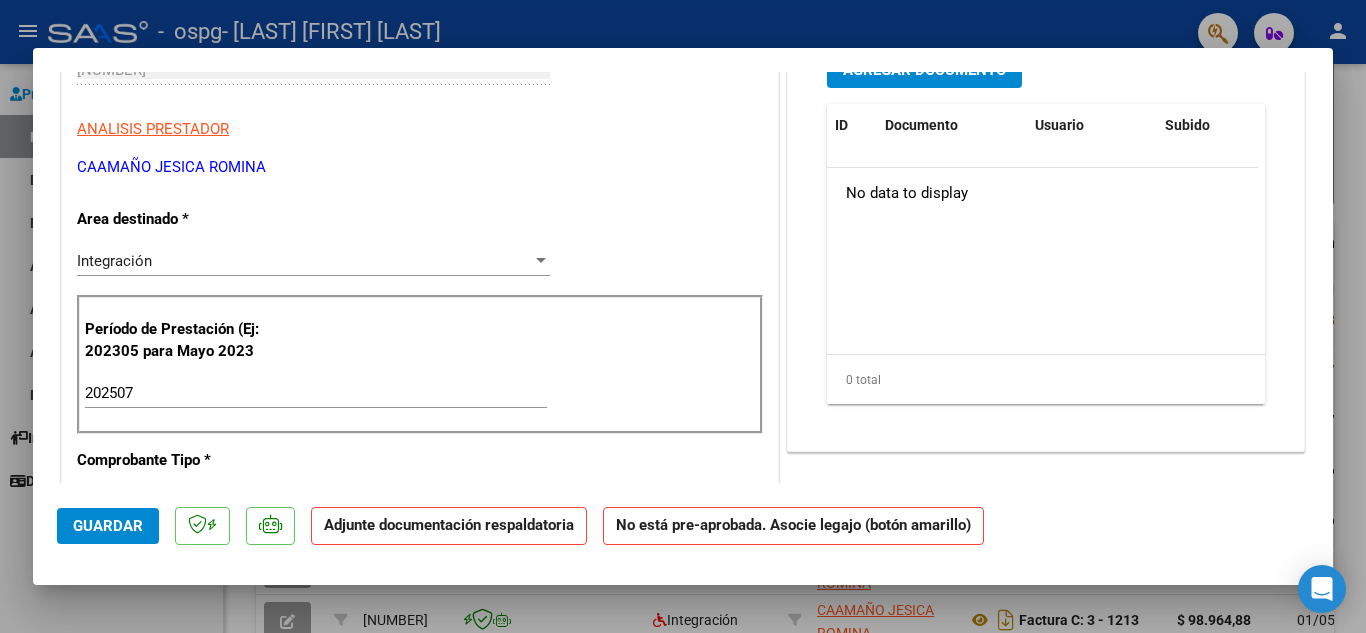 scroll, scrollTop: 249, scrollLeft: 0, axis: vertical 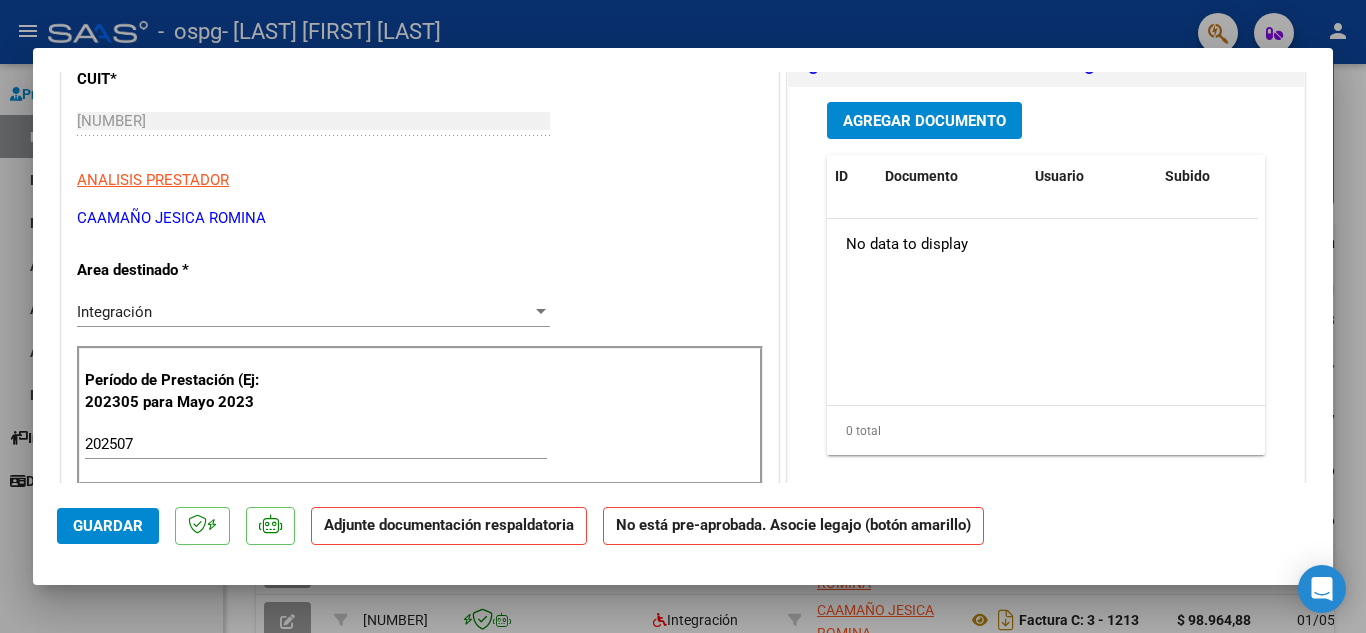 click on "DOCUMENTACIÓN RESPALDATORIA" at bounding box center [953, 67] 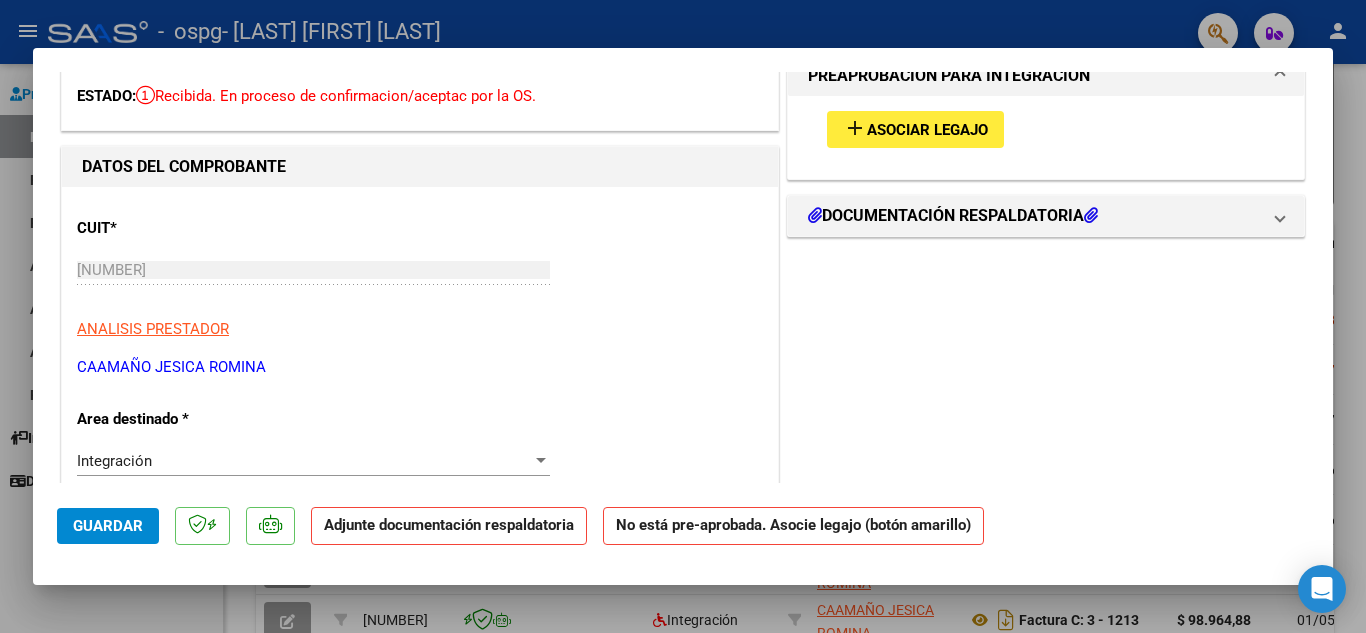scroll, scrollTop: 0, scrollLeft: 0, axis: both 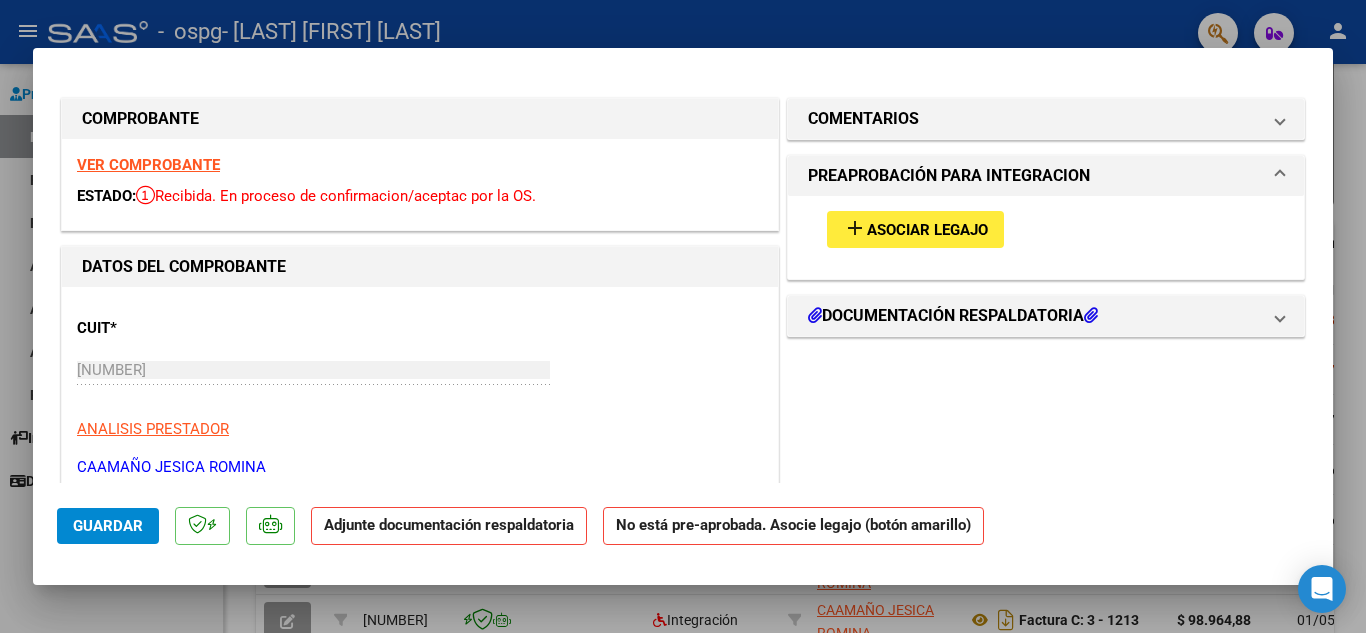click on "Asociar Legajo" at bounding box center (927, 230) 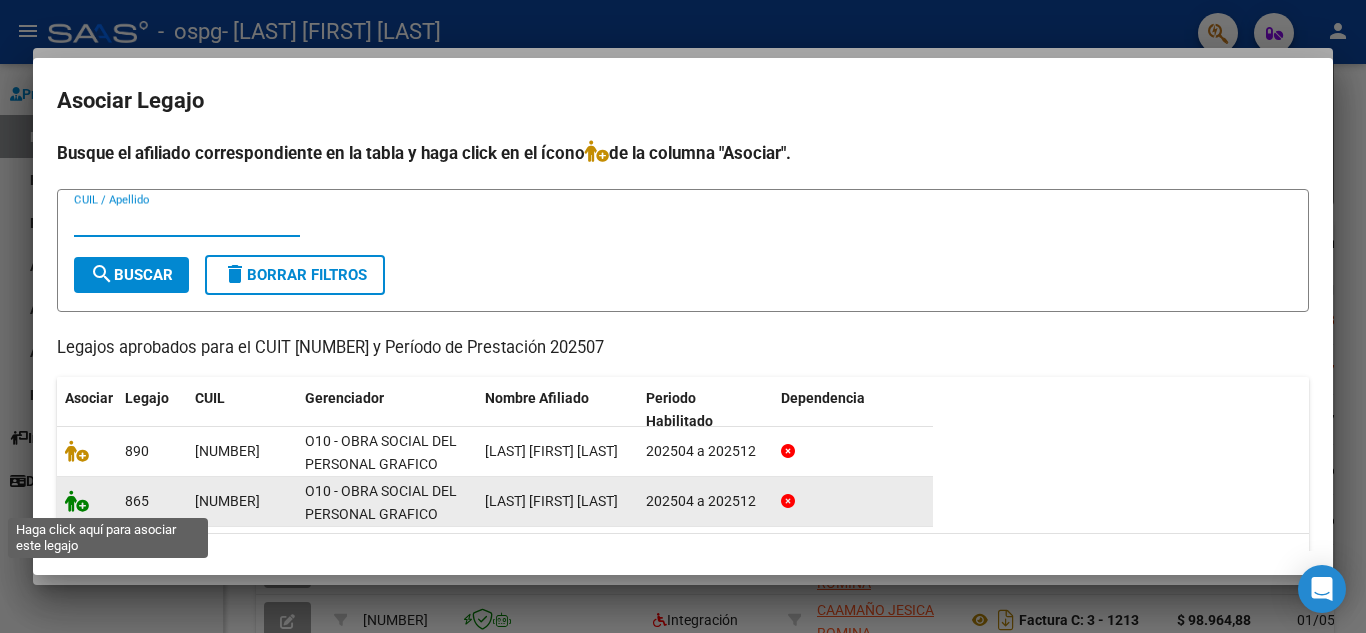 click 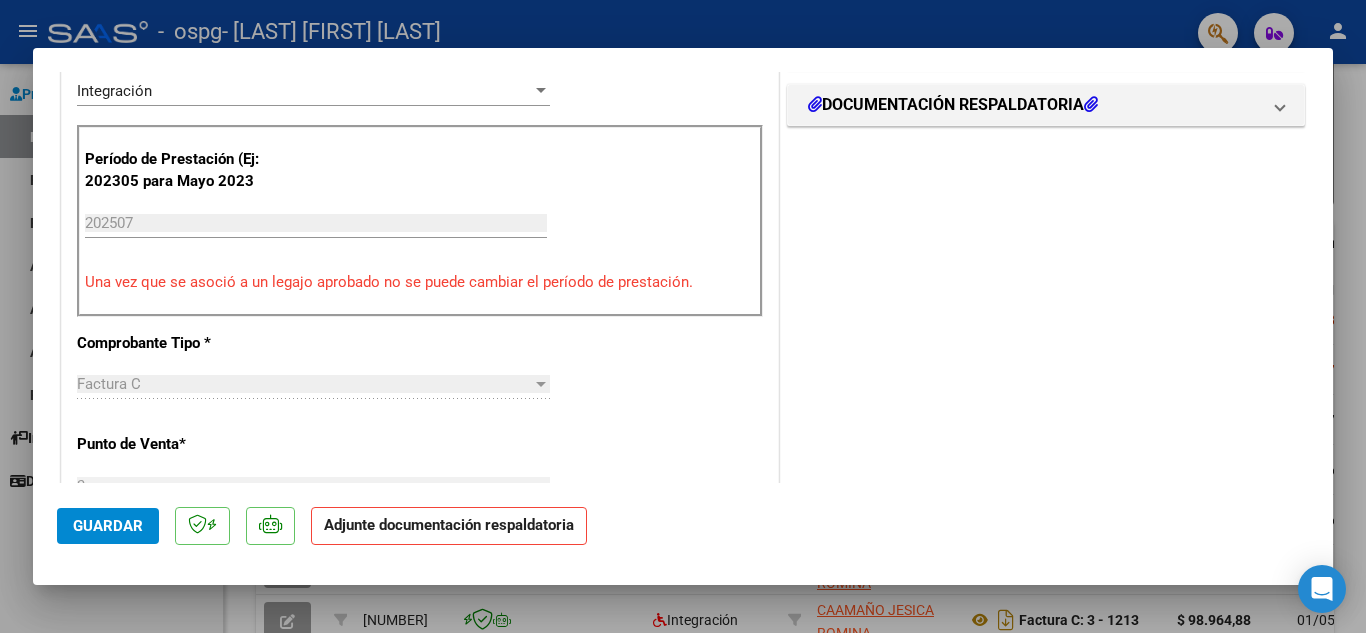 scroll, scrollTop: 500, scrollLeft: 0, axis: vertical 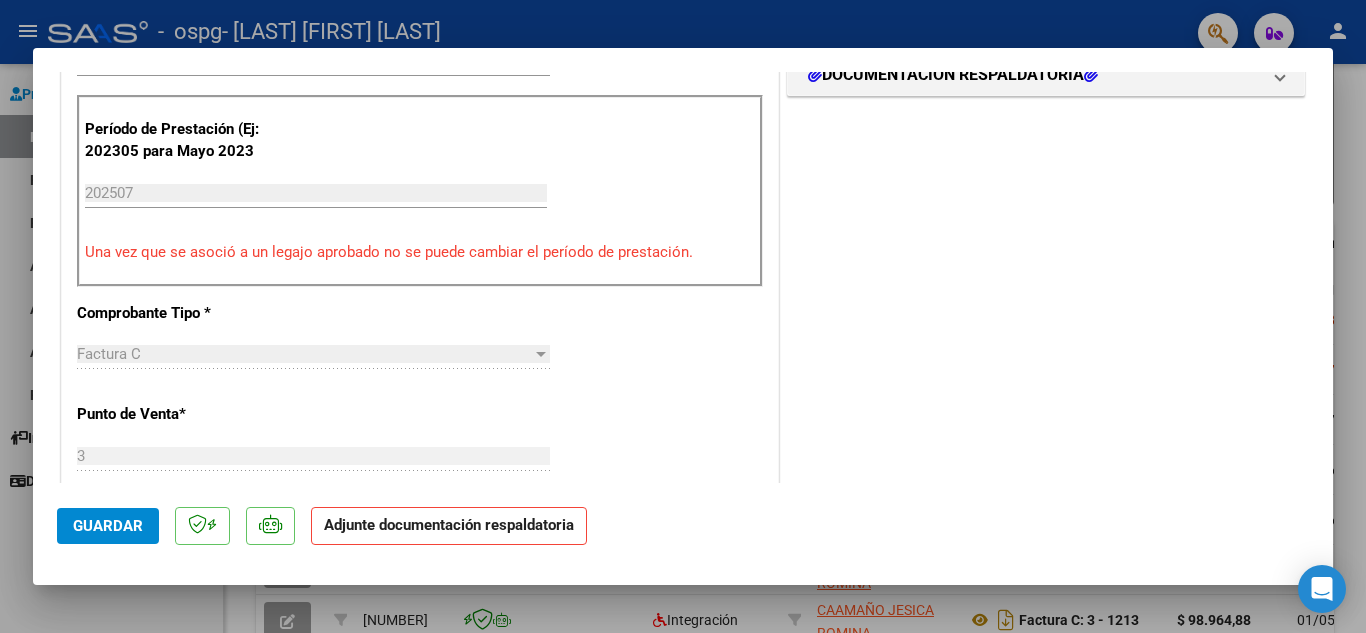 click on "Adjunte documentación respaldatoria" 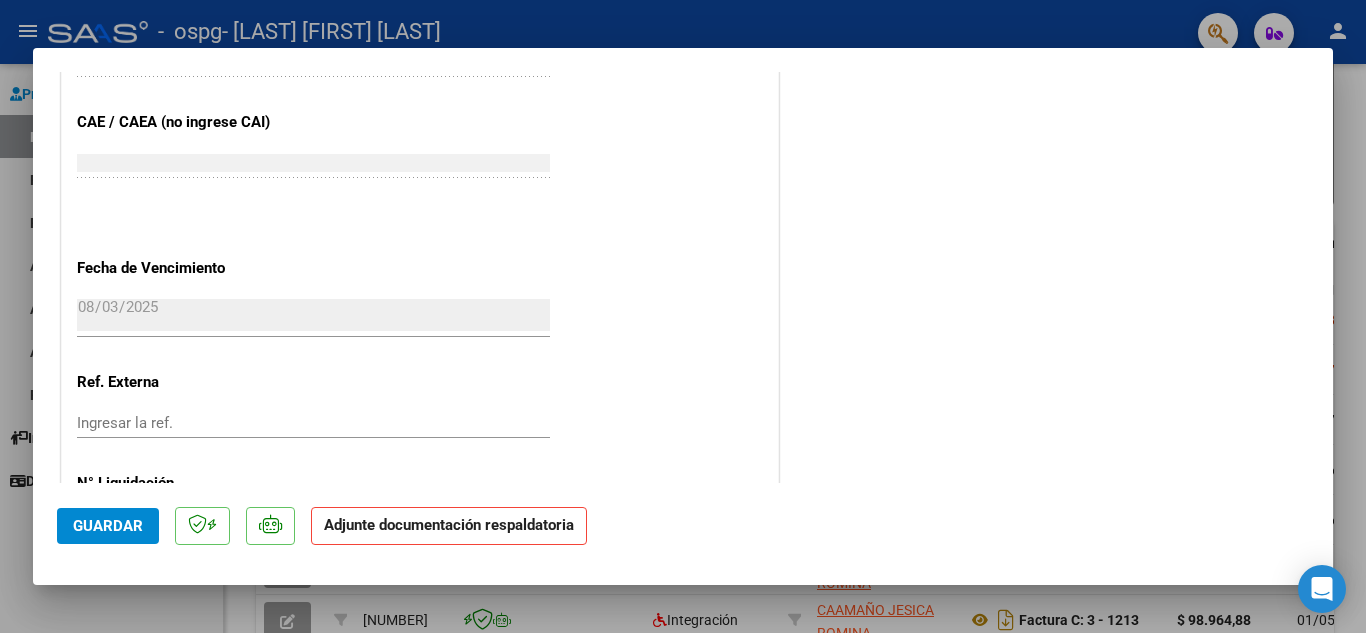 scroll, scrollTop: 1305, scrollLeft: 0, axis: vertical 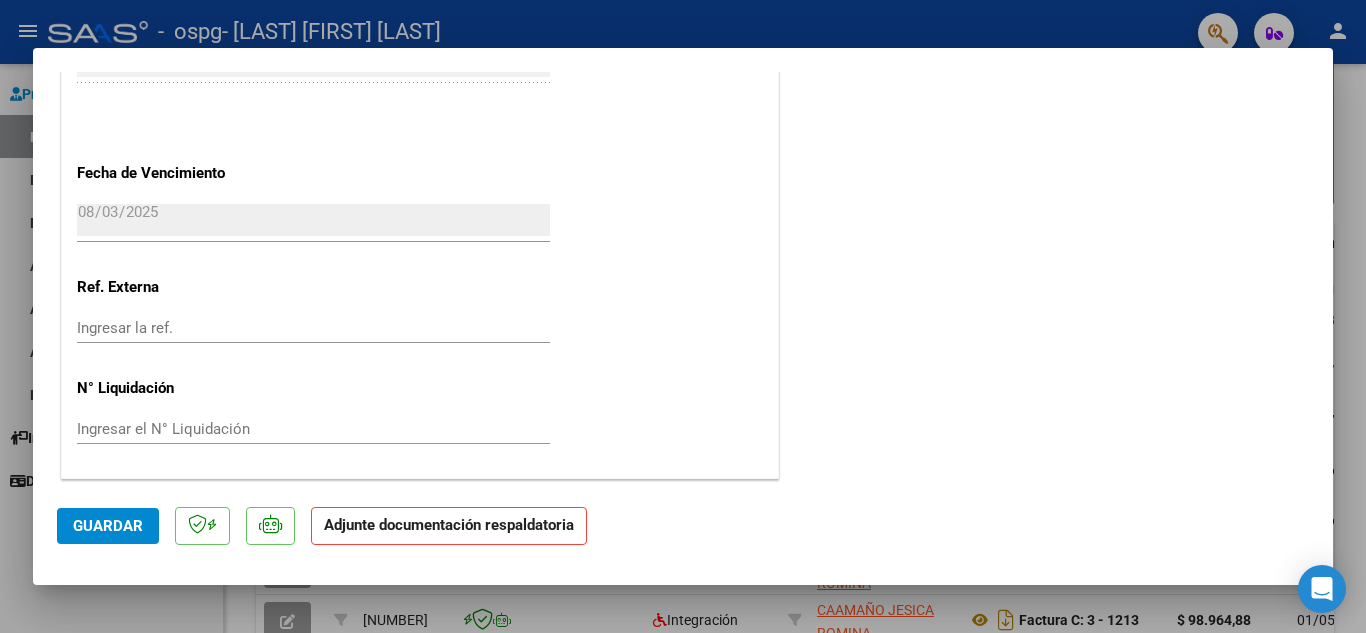 click on "Adjunte documentación respaldatoria" 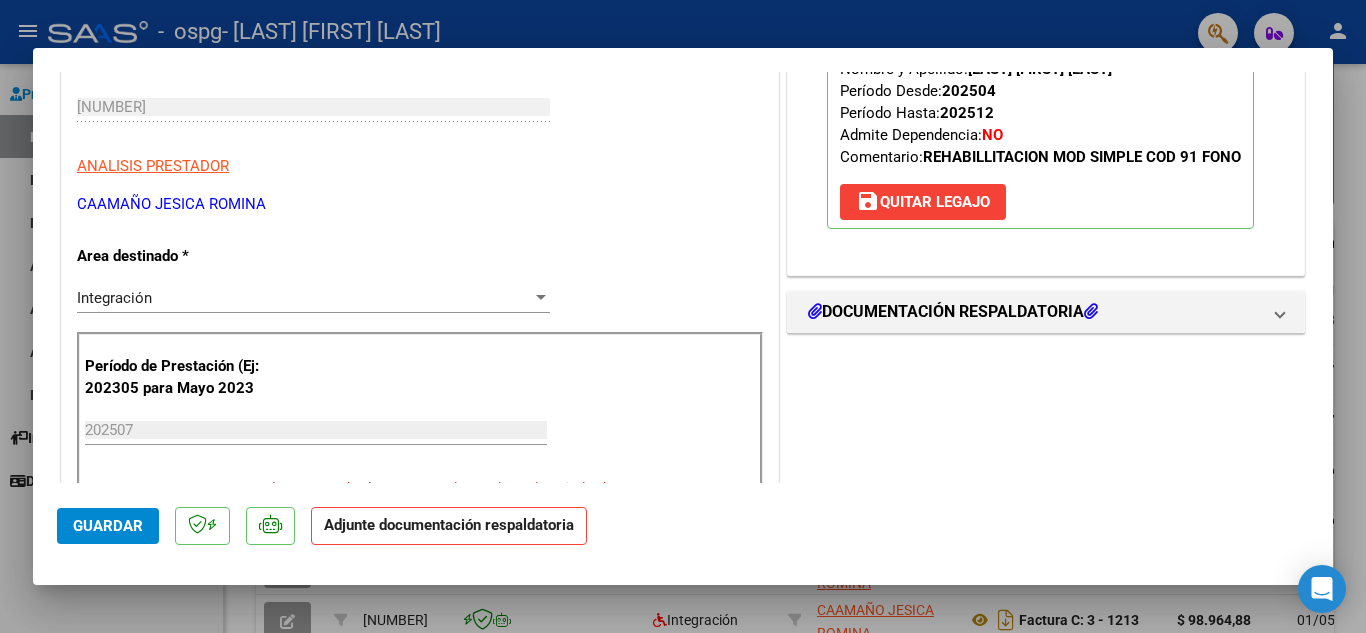 scroll, scrollTop: 305, scrollLeft: 0, axis: vertical 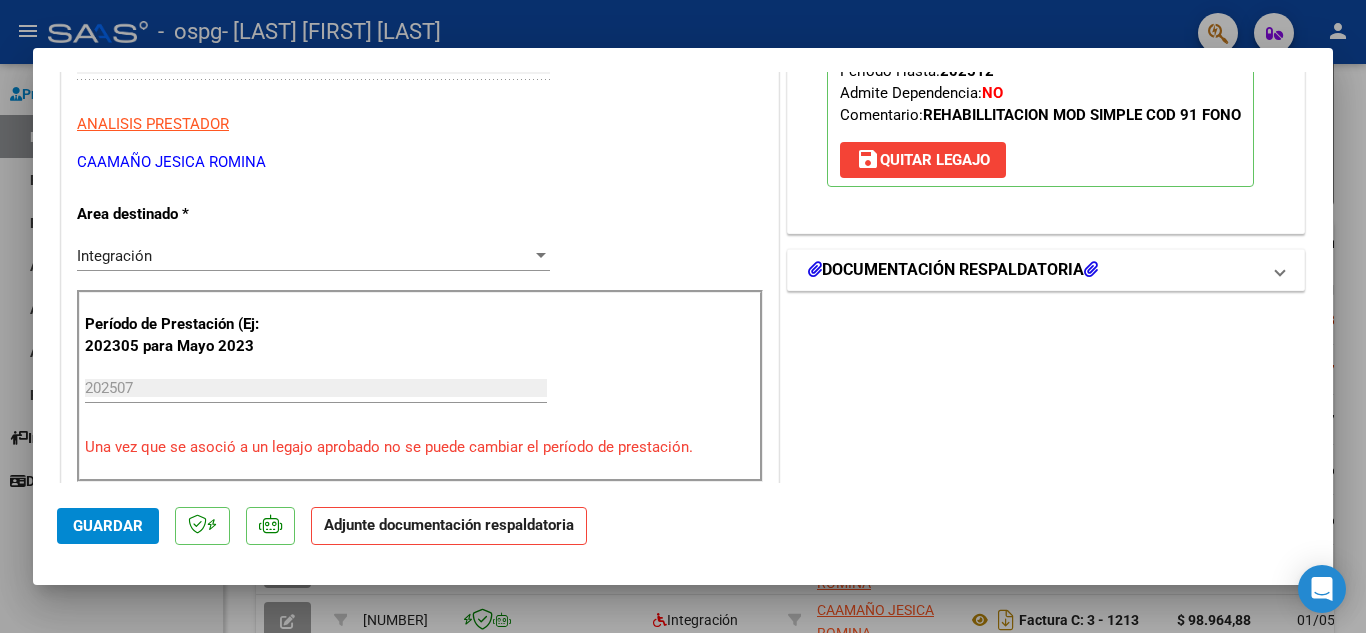 click on "DOCUMENTACIÓN RESPALDATORIA" at bounding box center [953, 270] 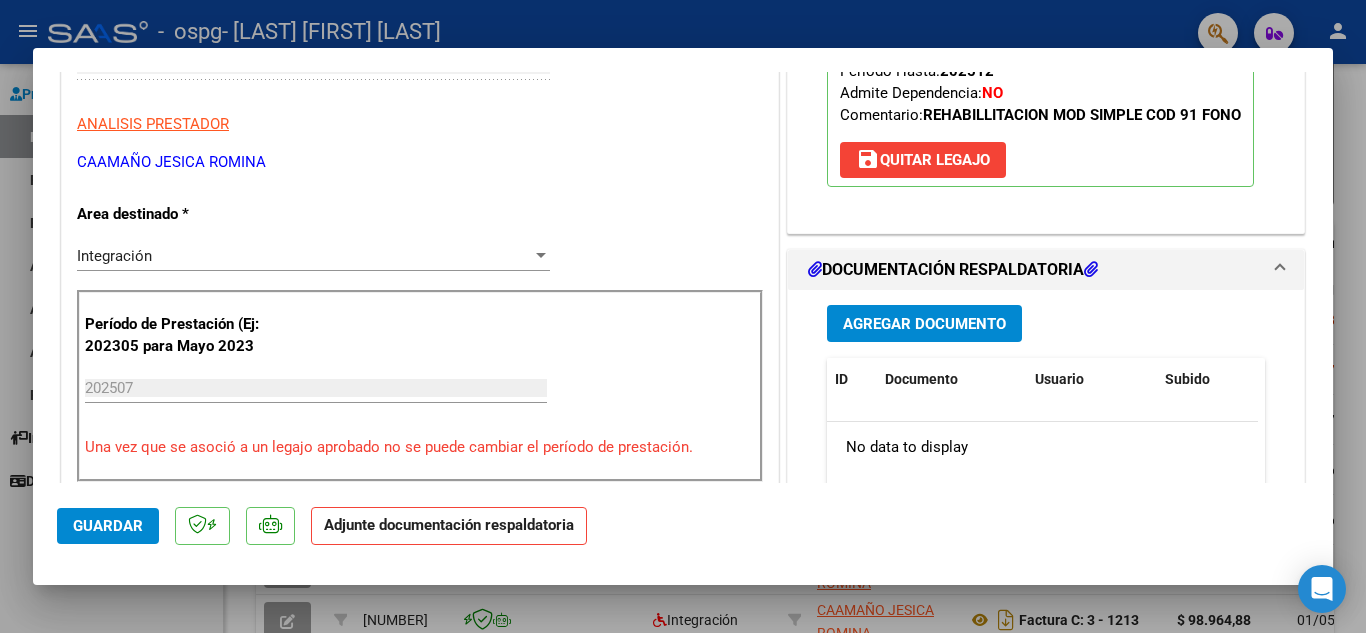 click on "Agregar Documento" at bounding box center [924, 324] 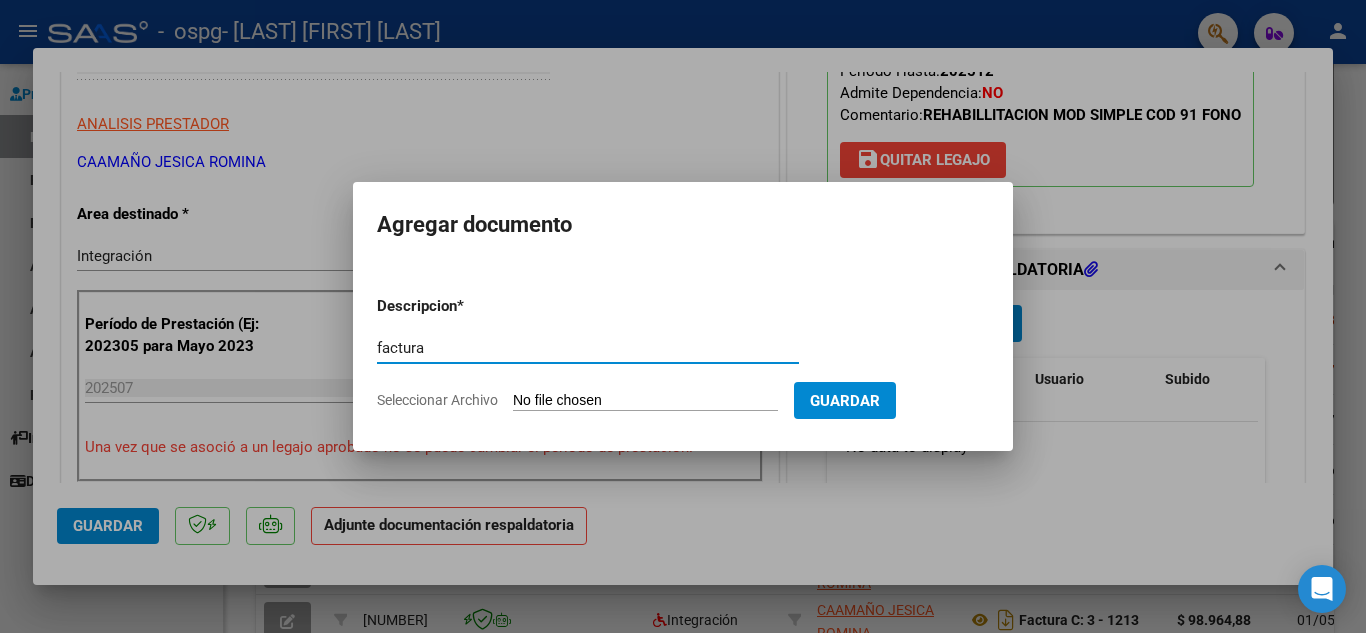click on "factura" at bounding box center (588, 348) 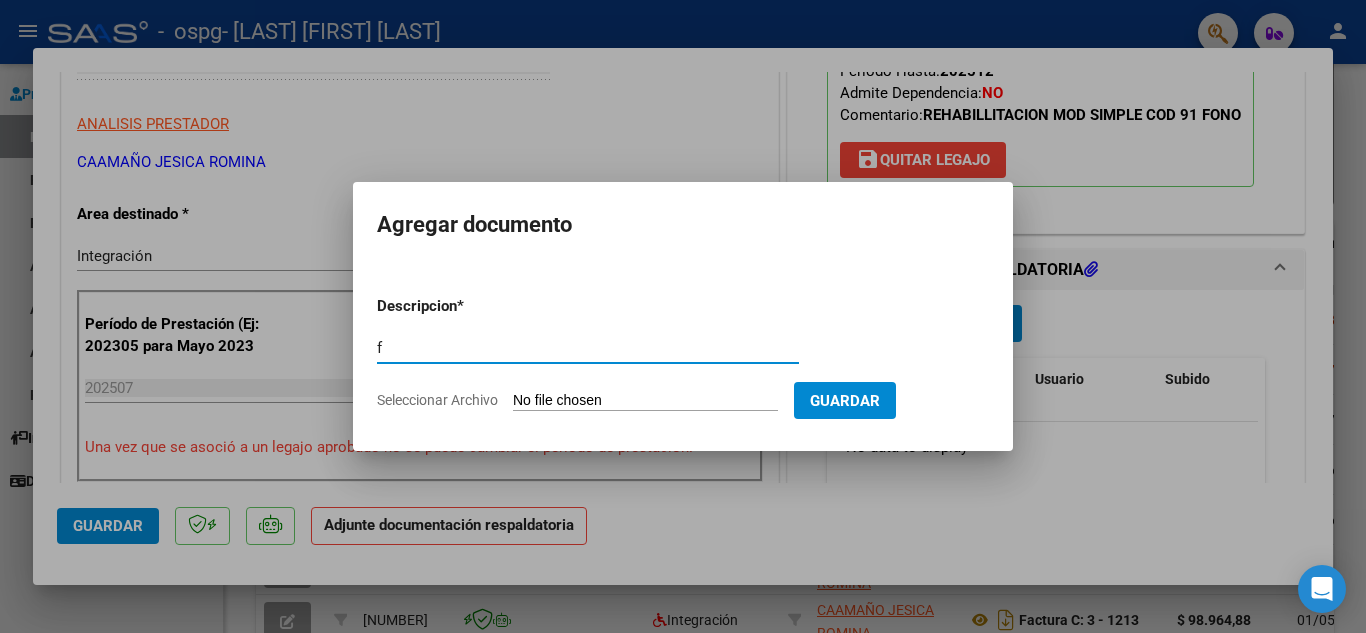 type on "f" 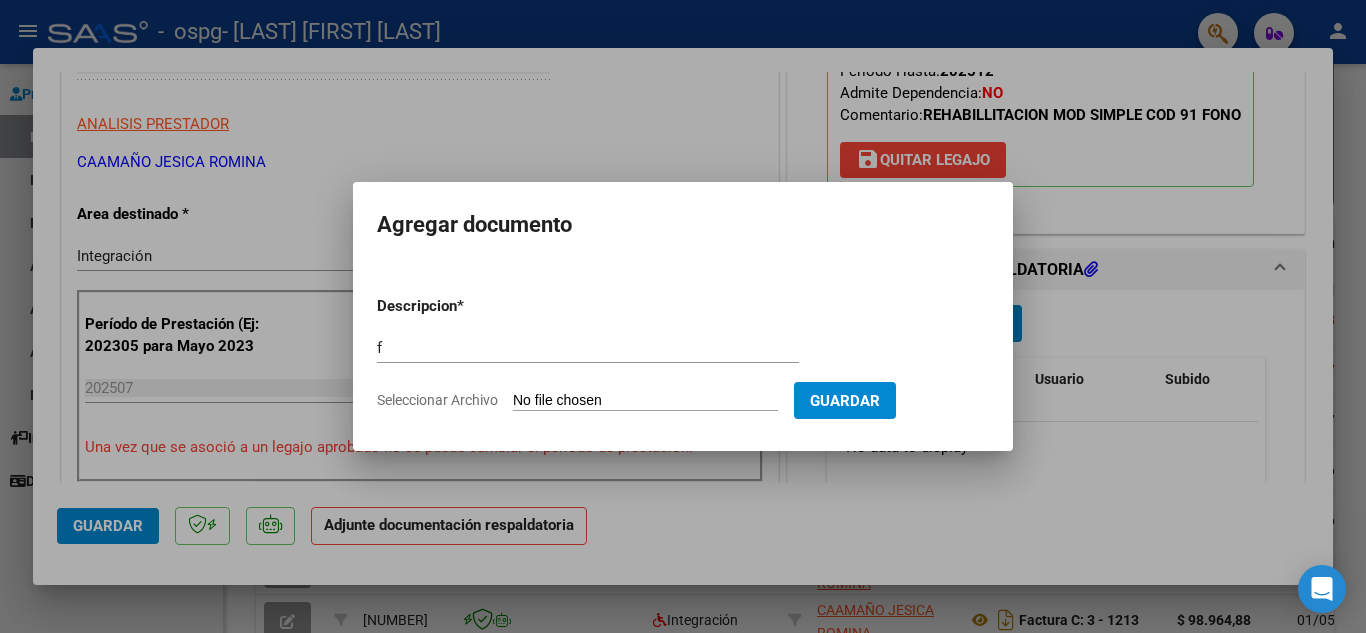 click on "Seleccionar Archivo" at bounding box center (645, 401) 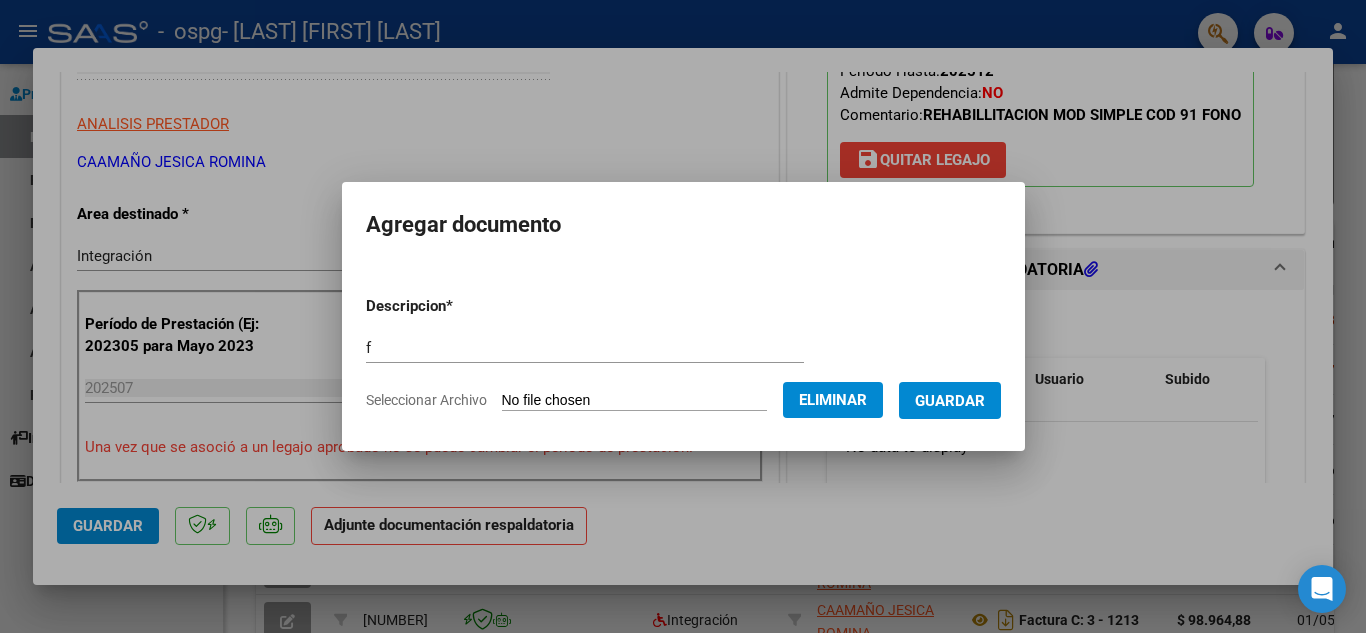 click on "Descripcion  *   f Escriba aquí una descripcion  Seleccionar Archivo Eliminar Guardar" at bounding box center (683, 345) 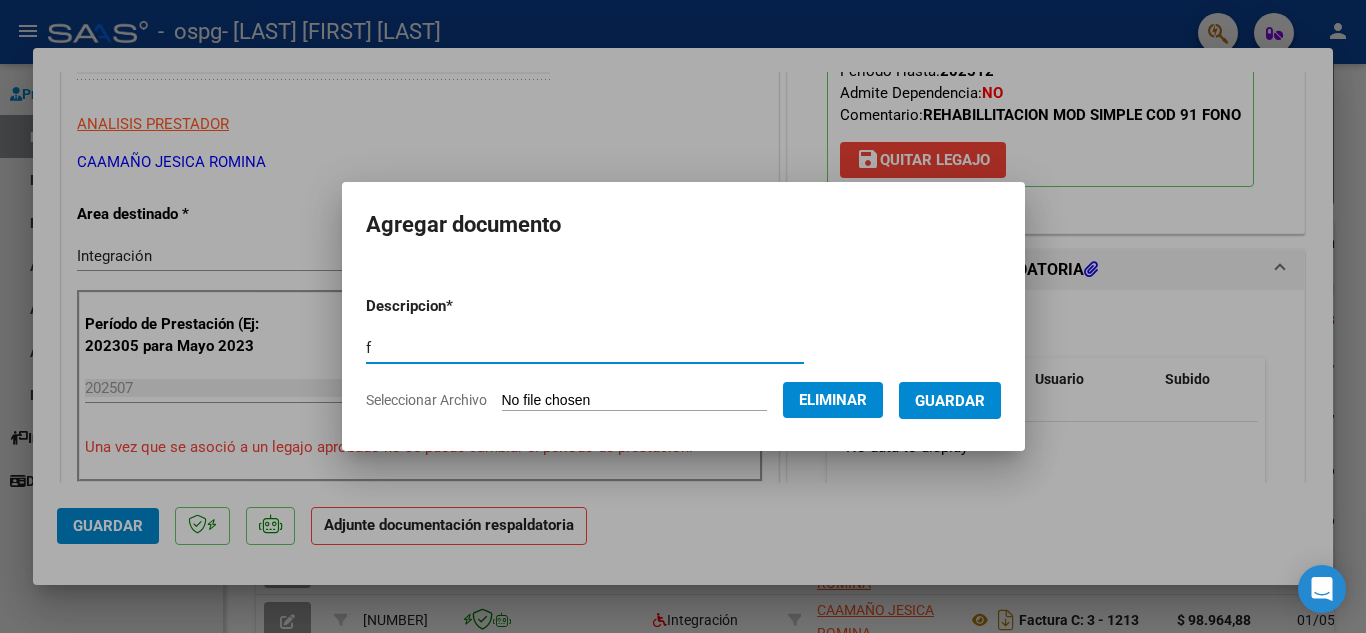 click on "f" at bounding box center [585, 348] 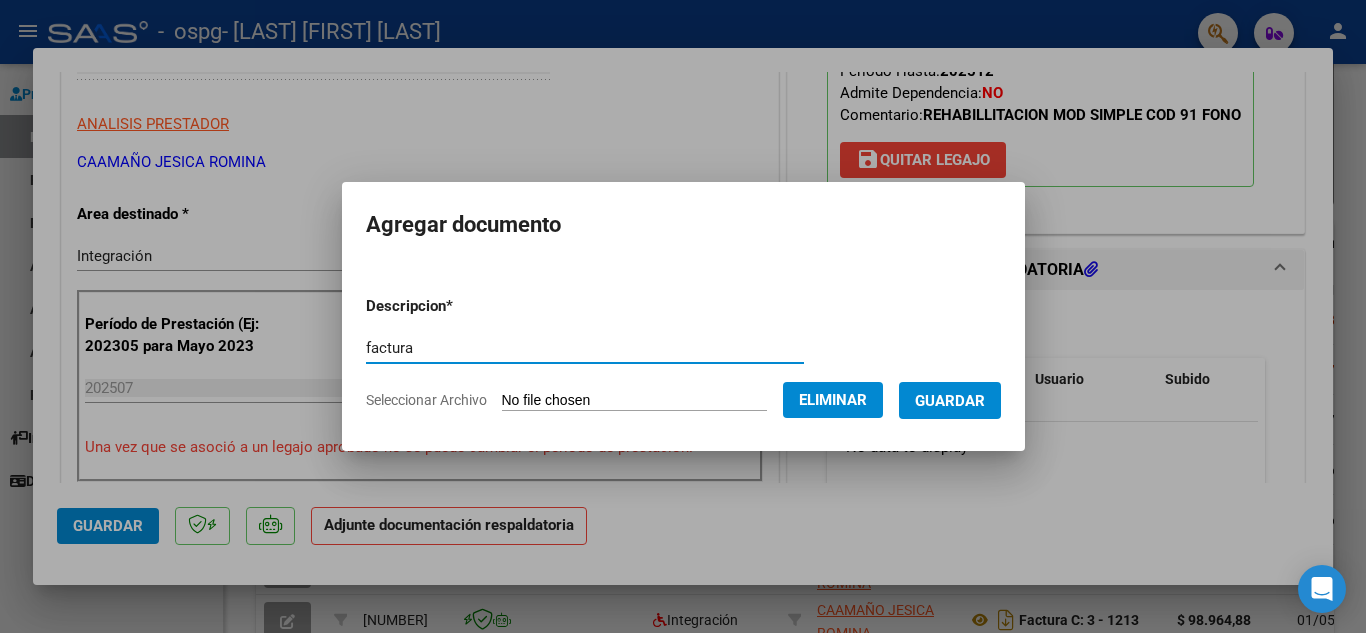 type on "factura" 